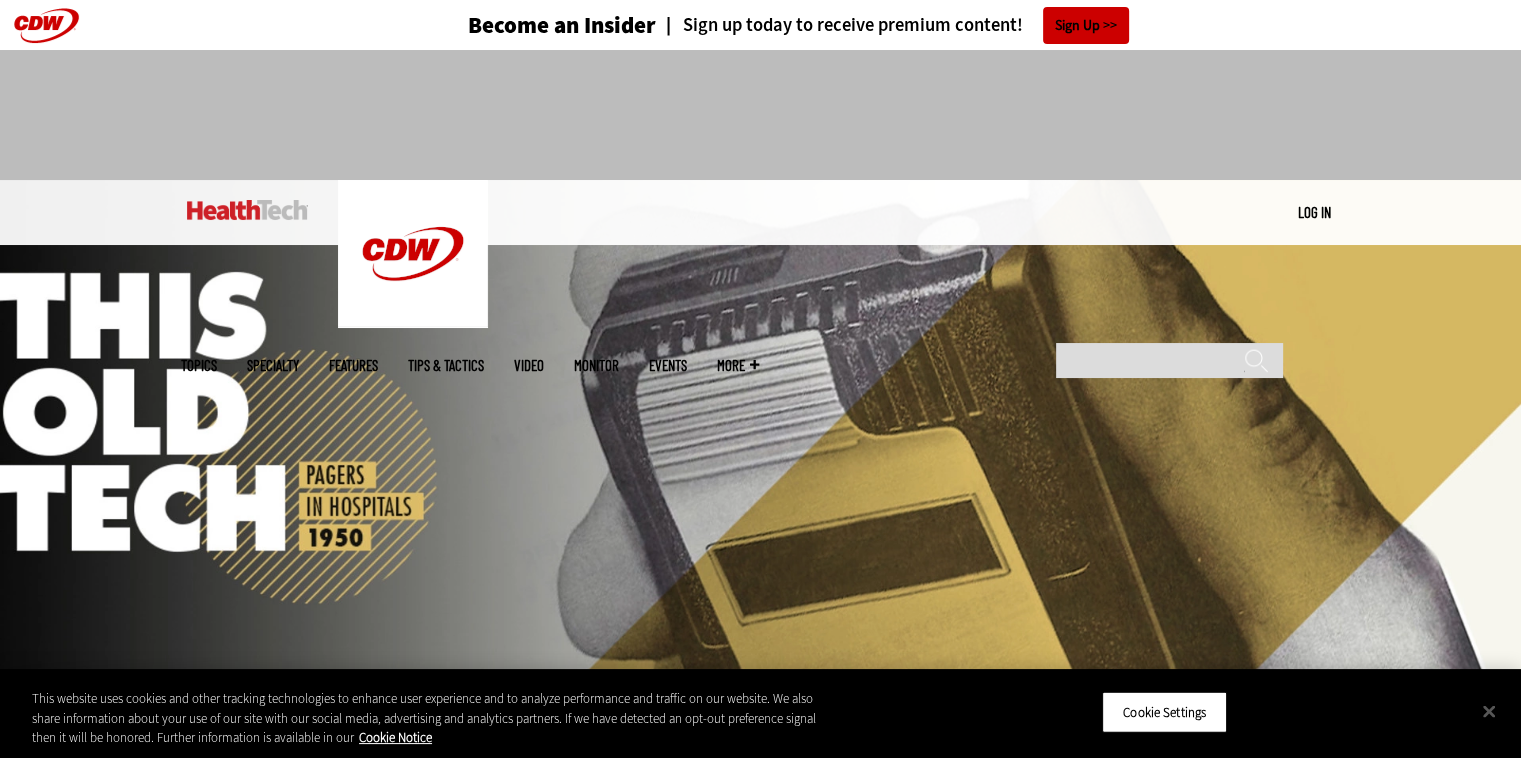 scroll, scrollTop: 0, scrollLeft: 0, axis: both 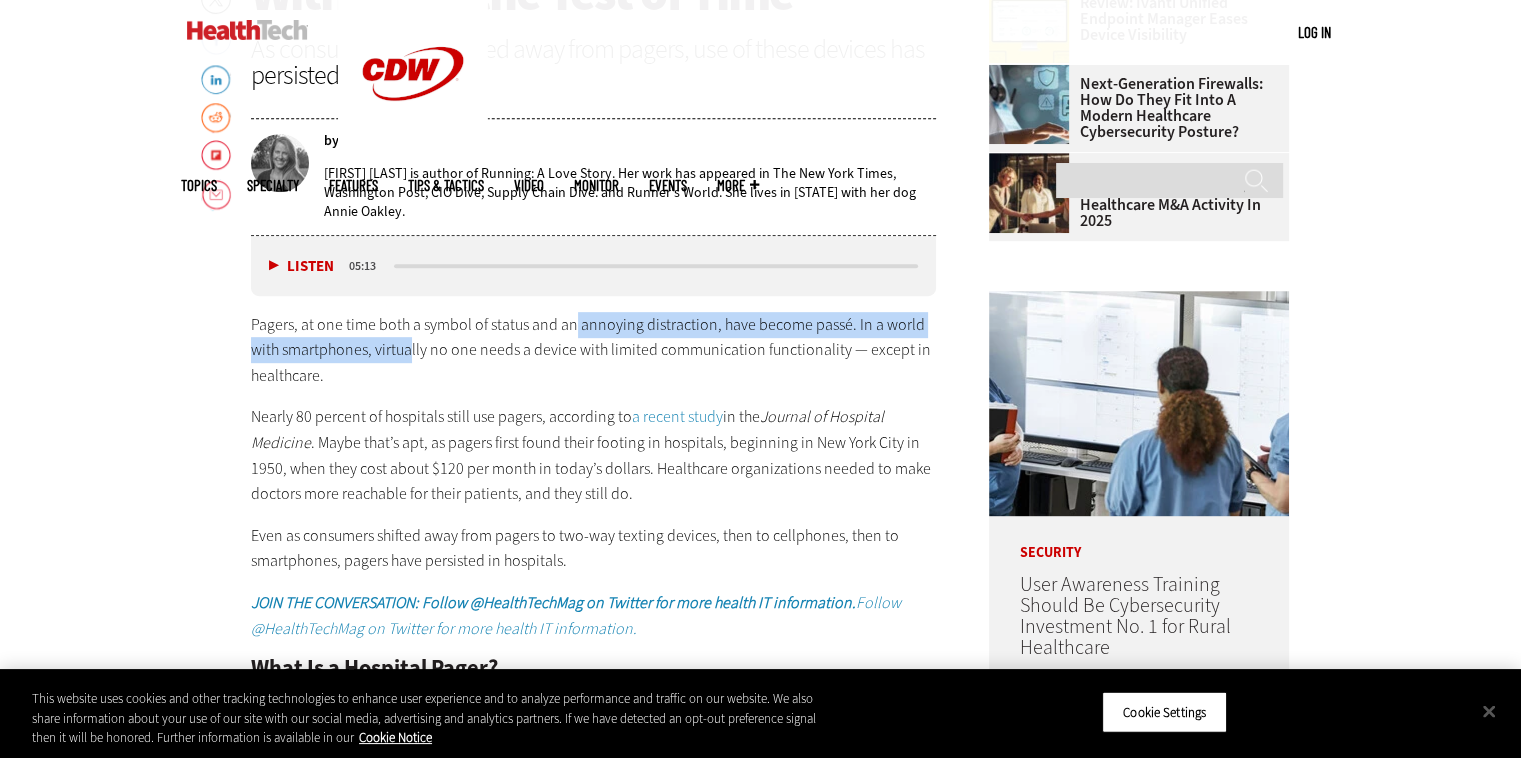 drag, startPoint x: 470, startPoint y: 333, endPoint x: 616, endPoint y: 316, distance: 146.98639 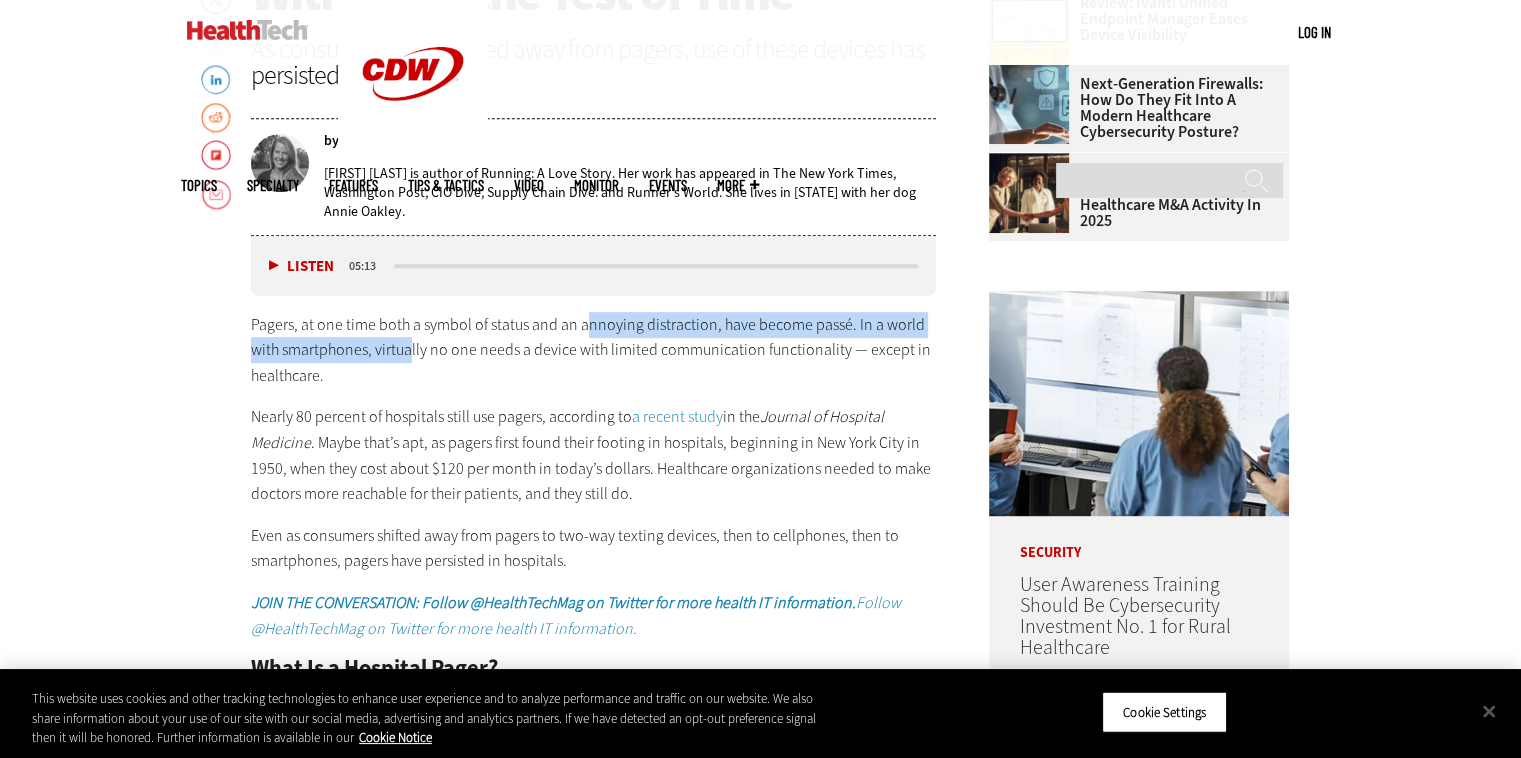click on "Pagers, at one time both a symbol of status and an annoying distraction, have become passé. In a world with smartphones, virtually no one needs a device with limited communication functionality — except in healthcare." at bounding box center (594, 350) 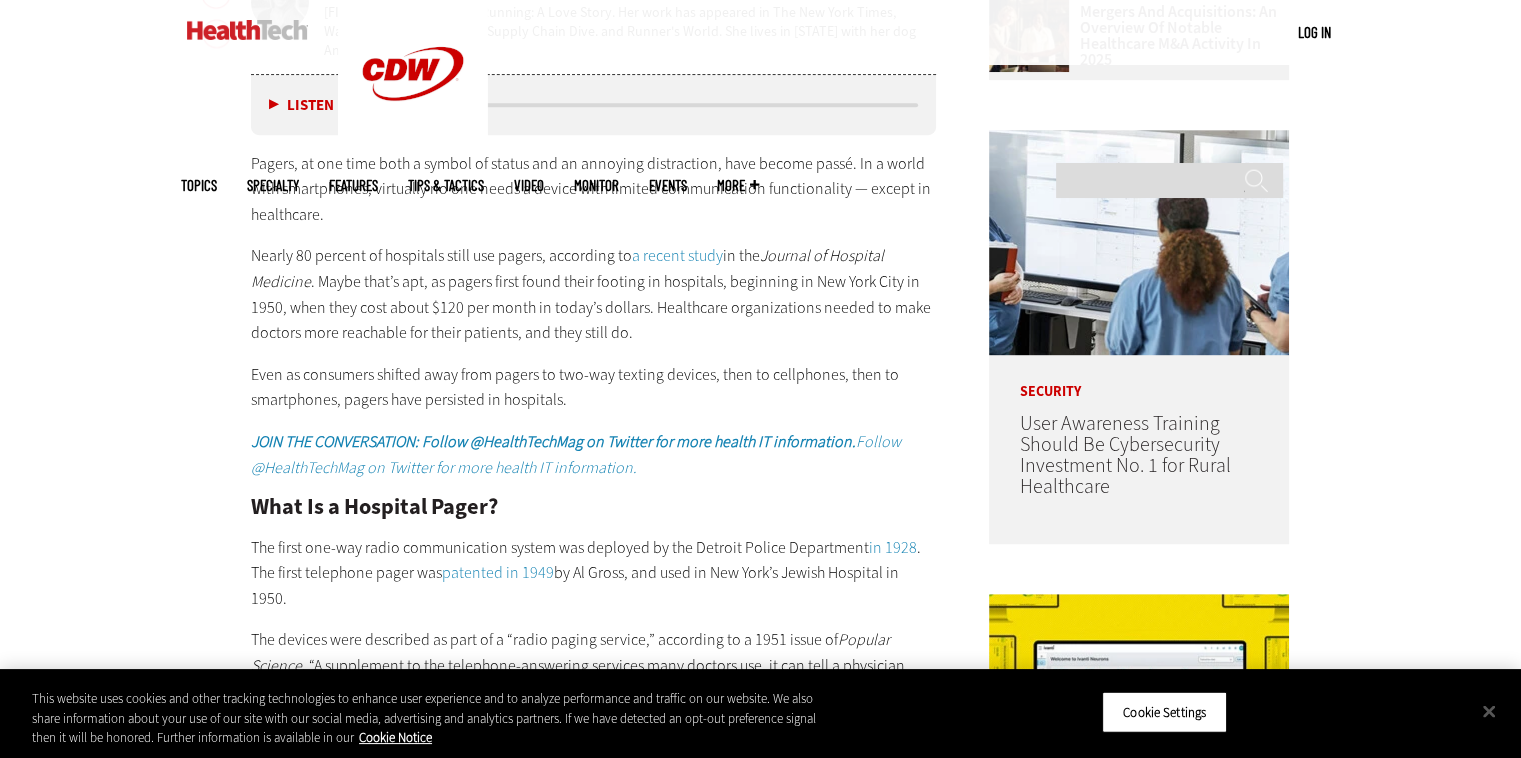 scroll, scrollTop: 1100, scrollLeft: 0, axis: vertical 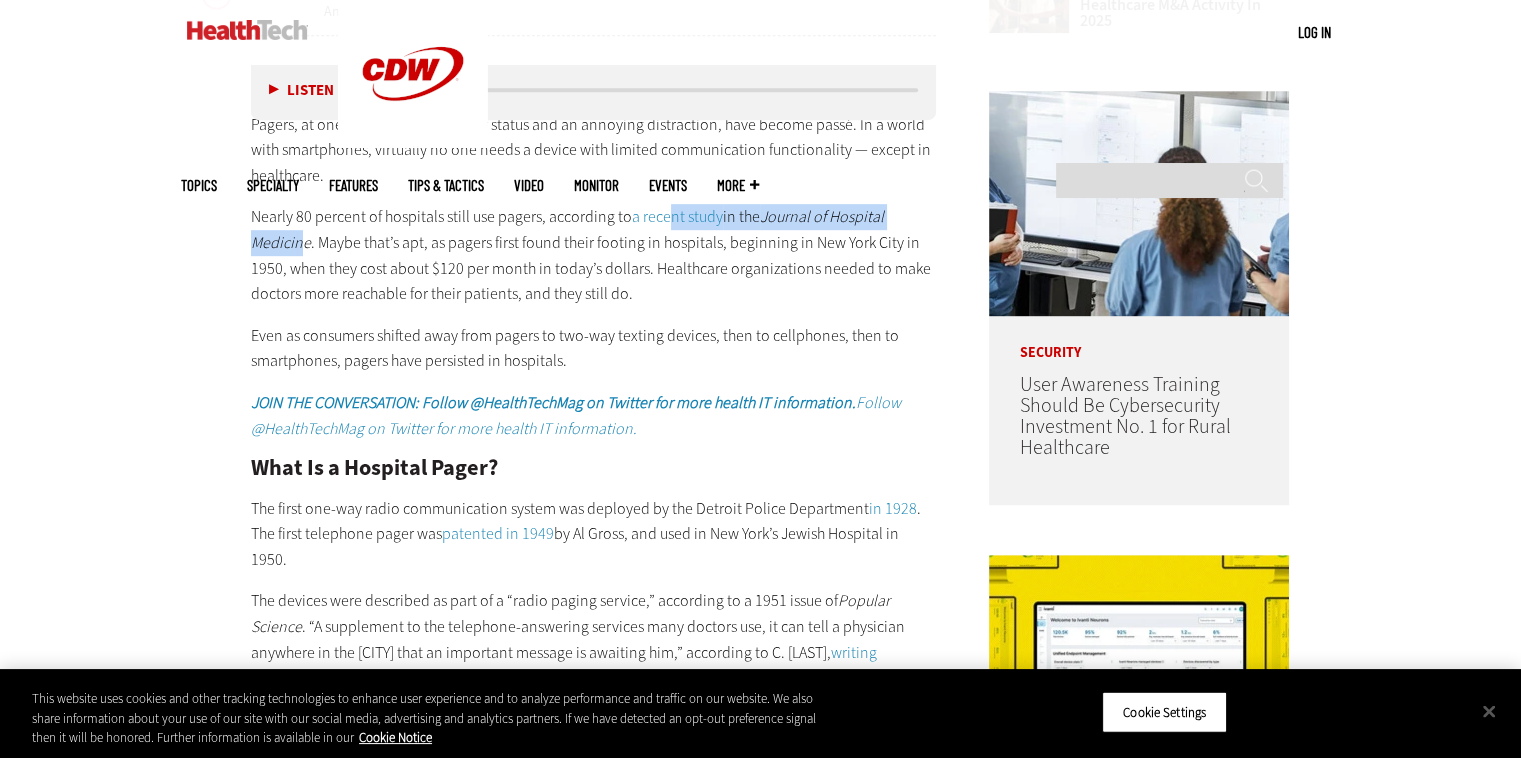 drag, startPoint x: 351, startPoint y: 239, endPoint x: 666, endPoint y: 209, distance: 316.42535 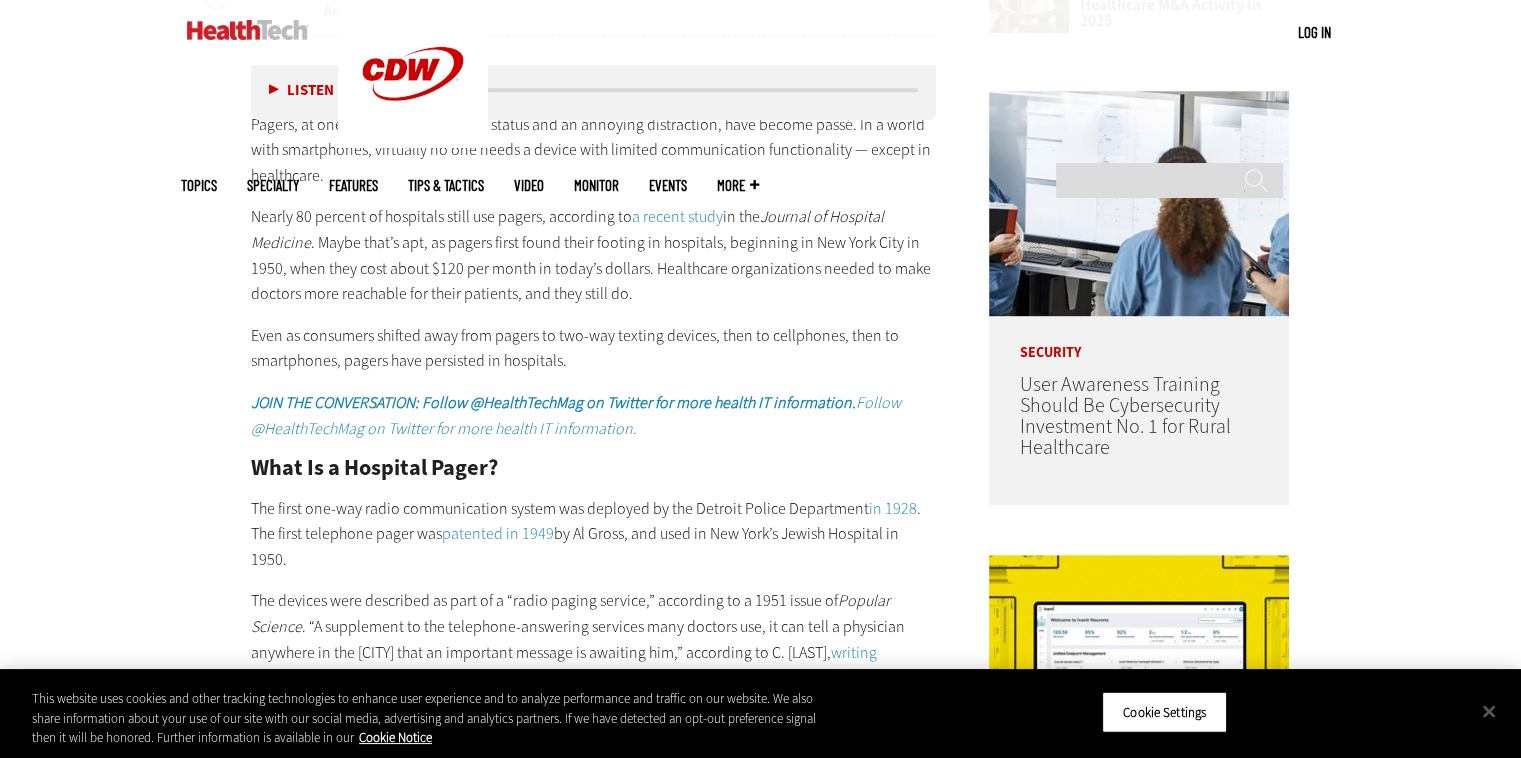click on "Nearly 80 percent of hospitals still use pagers, according to a recent study in the Journal of Hospital Medicine. Maybe that’s apt, as pagers first found their footing in hospitals, beginning in New York City in 1950, when they cost about $120 per month in today’s dollars. Healthcare organizations needed to make doctors more reachable for their patients, and they still do." at bounding box center (594, 255) 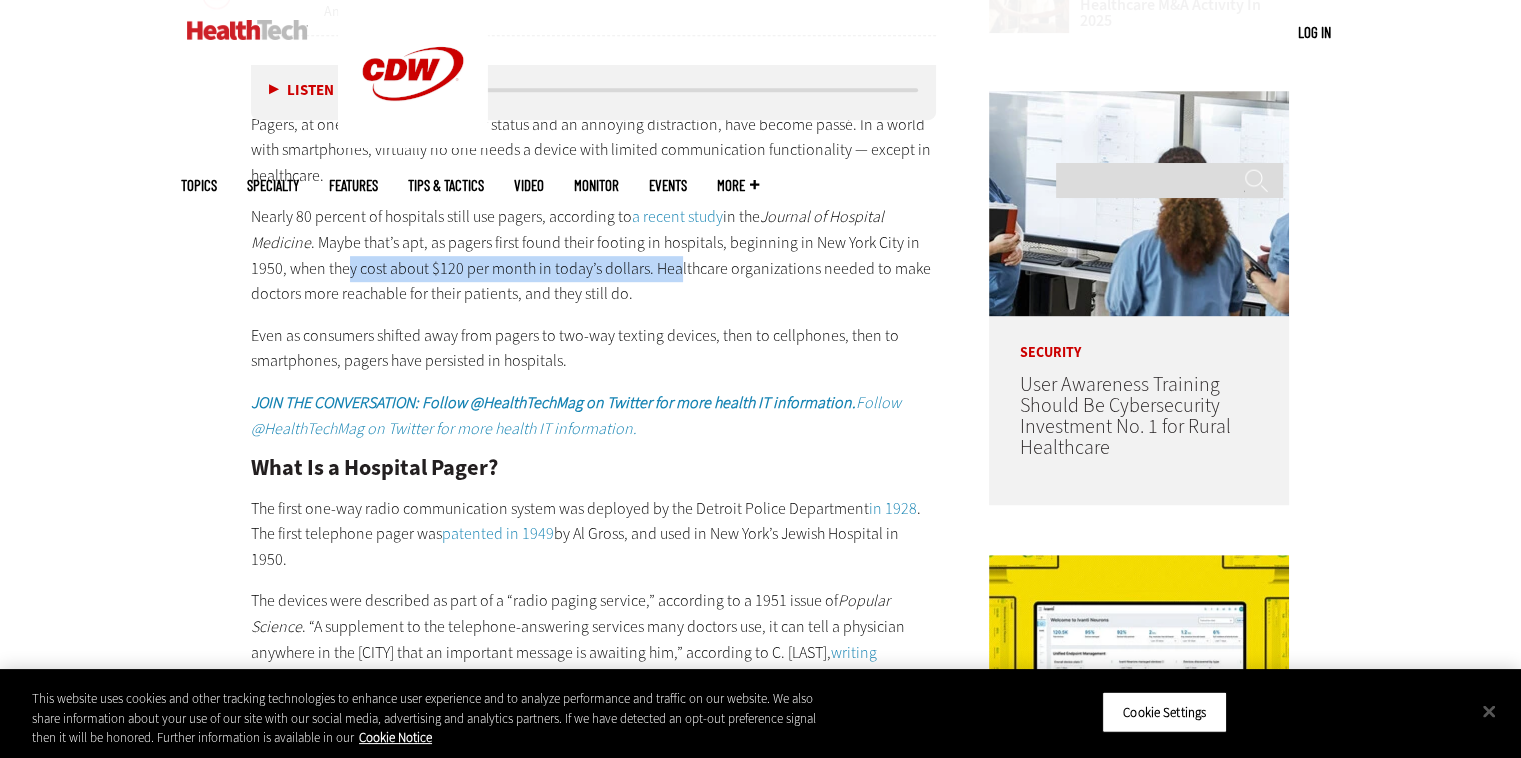 drag, startPoint x: 348, startPoint y: 266, endPoint x: 675, endPoint y: 262, distance: 327.02448 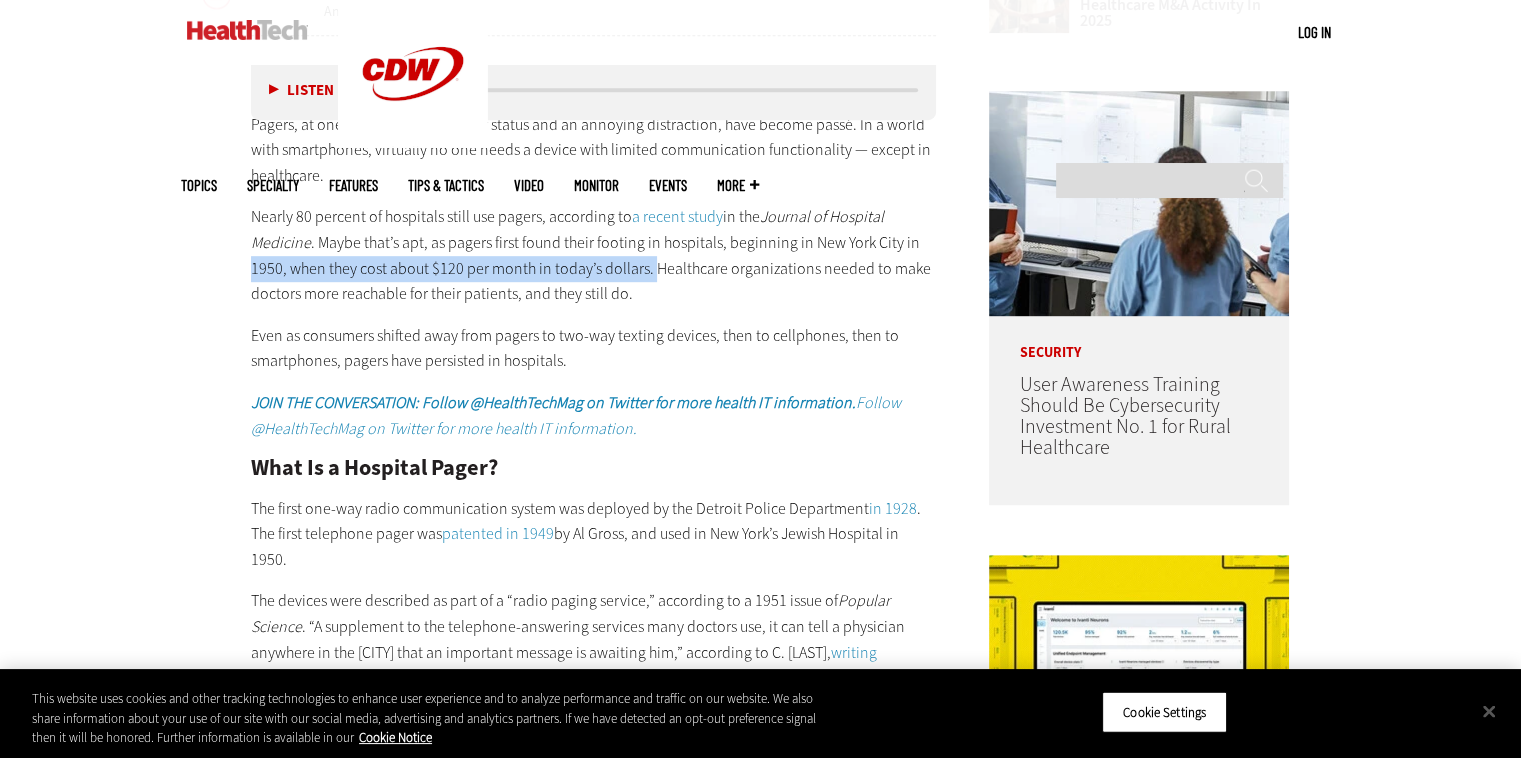 drag, startPoint x: 652, startPoint y: 263, endPoint x: 883, endPoint y: 273, distance: 231.21635 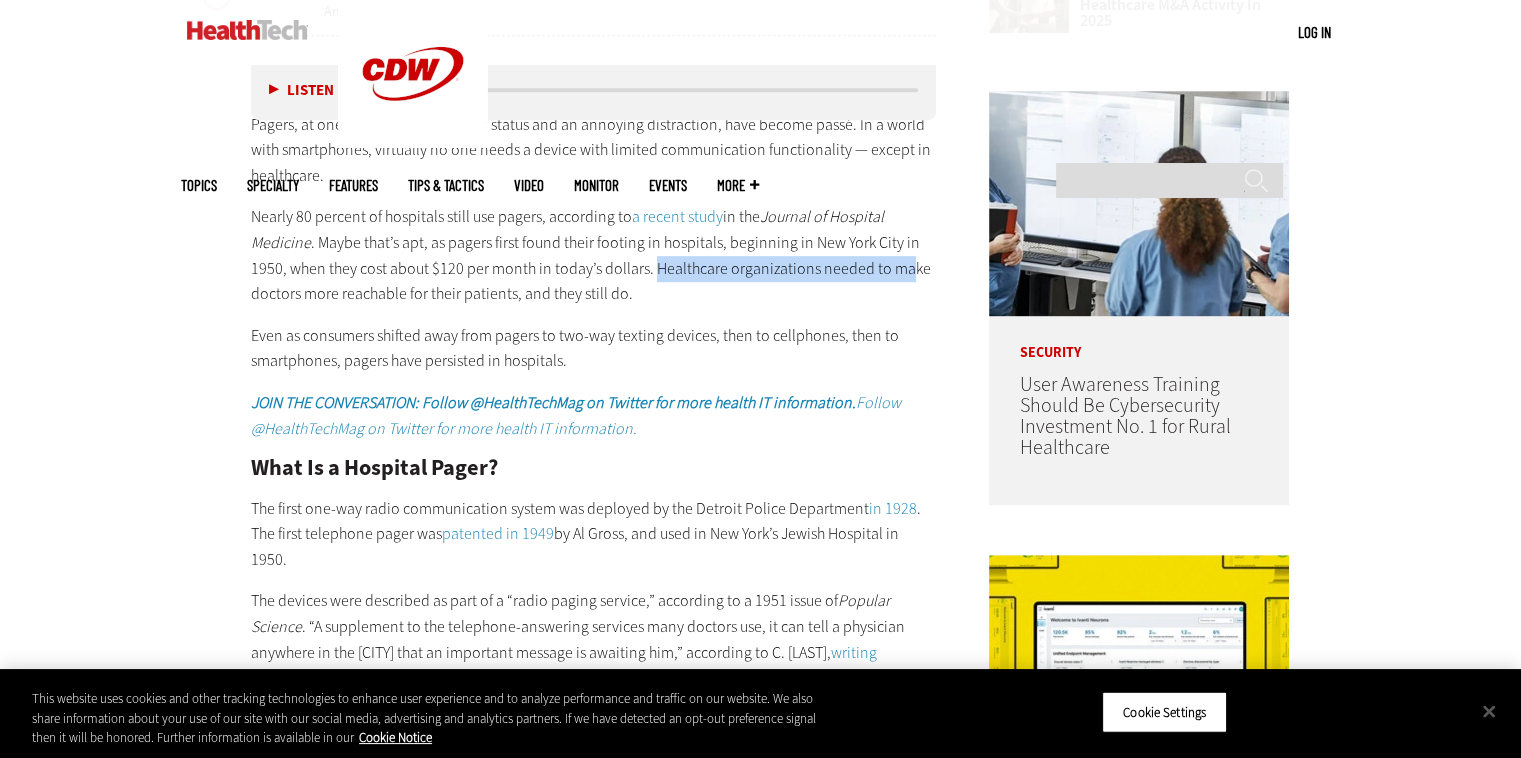 click on "Nearly 80 percent of hospitals still use pagers, according to a recent study in the Journal of Hospital Medicine. Maybe that’s apt, as pagers first found their footing in hospitals, beginning in New York City in 1950, when they cost about $120 per month in today’s dollars. Healthcare organizations needed to make doctors more reachable for their patients, and they still do." at bounding box center (594, 255) 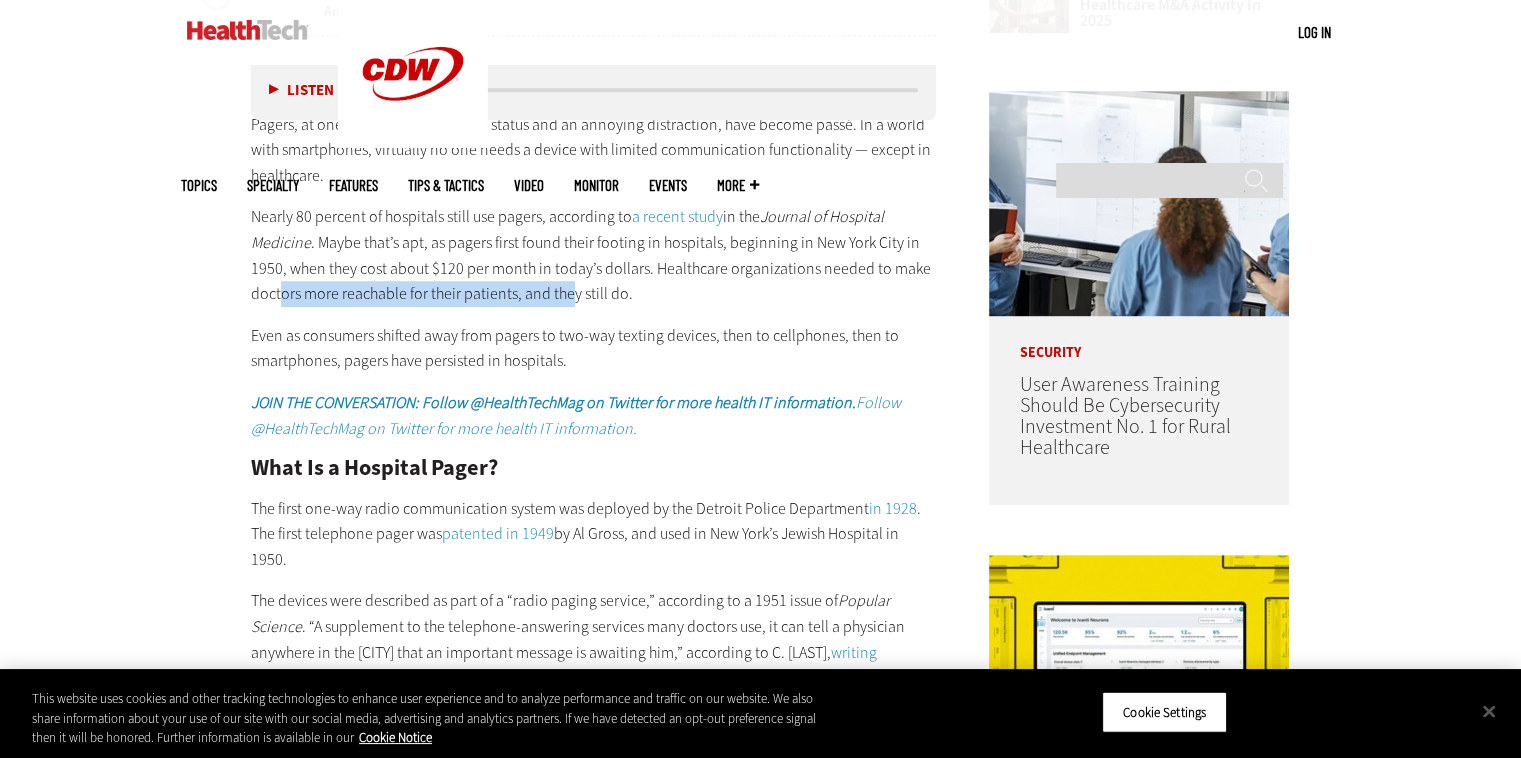 drag, startPoint x: 374, startPoint y: 281, endPoint x: 585, endPoint y: 279, distance: 211.00948 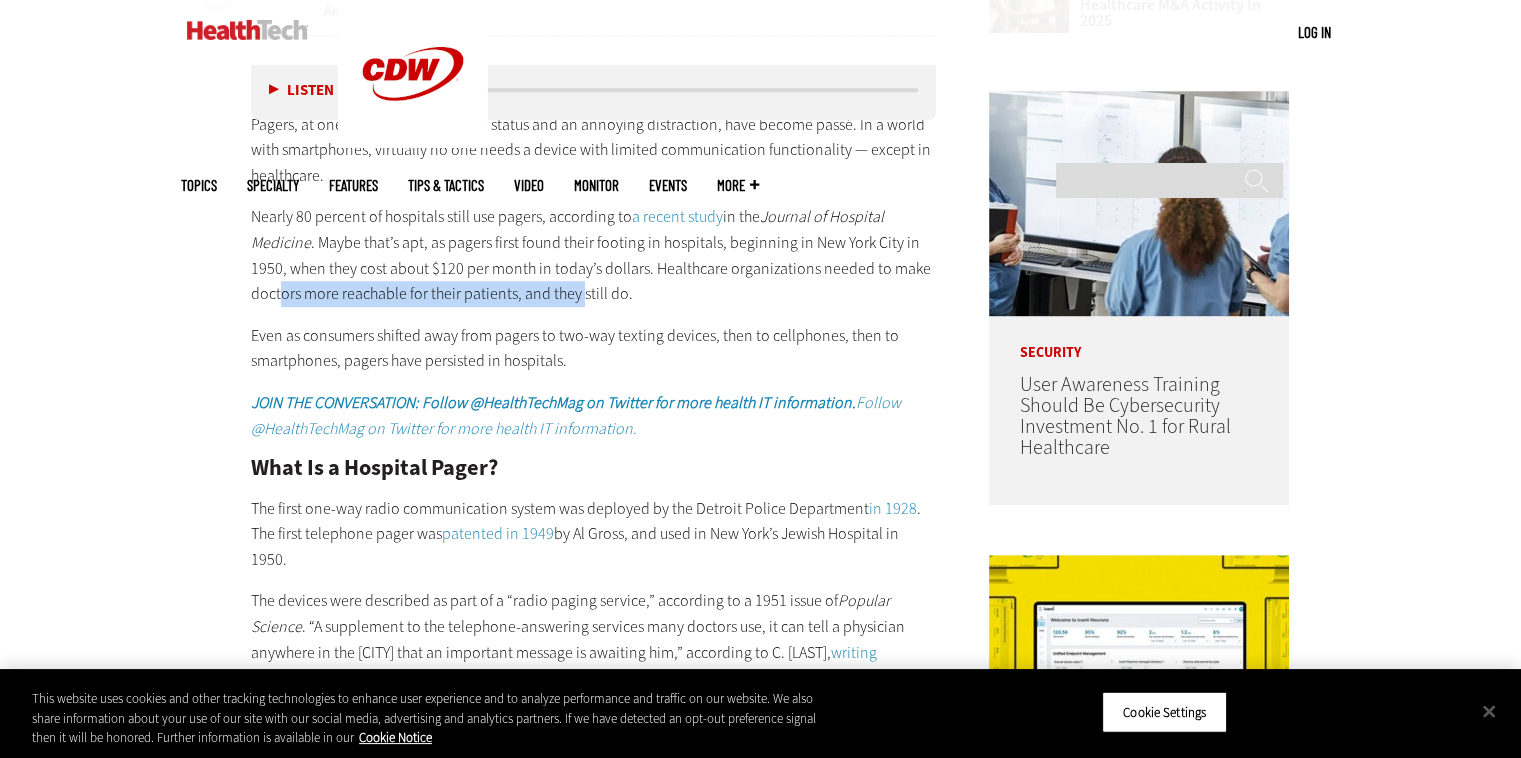 click on "Nearly 80 percent of hospitals still use pagers, according to a recent study in the Journal of Hospital Medicine. Maybe that’s apt, as pagers first found their footing in hospitals, beginning in New York City in 1950, when they cost about $120 per month in today’s dollars. Healthcare organizations needed to make doctors more reachable for their patients, and they still do." at bounding box center (594, 255) 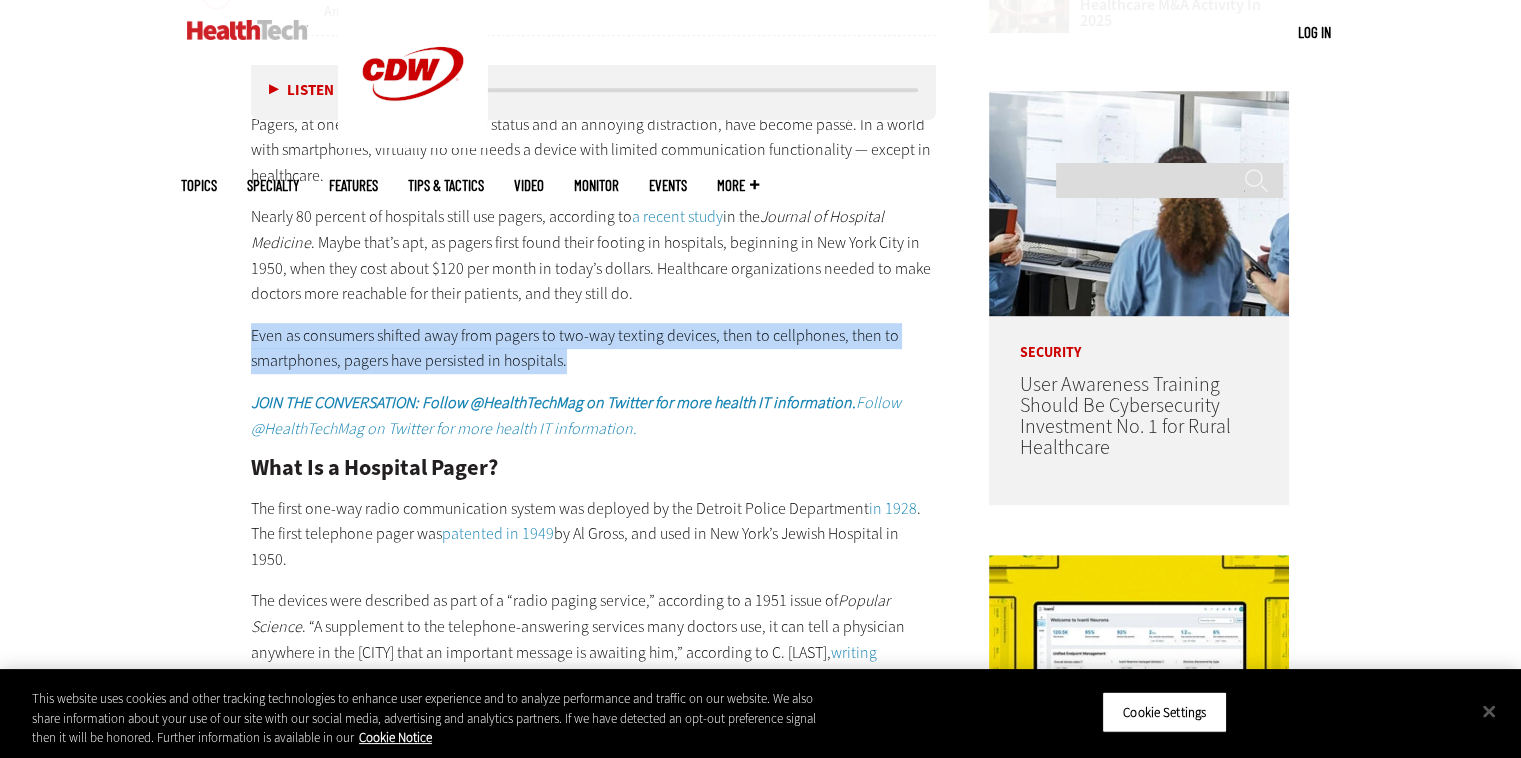 drag, startPoint x: 236, startPoint y: 333, endPoint x: 877, endPoint y: 349, distance: 641.19965 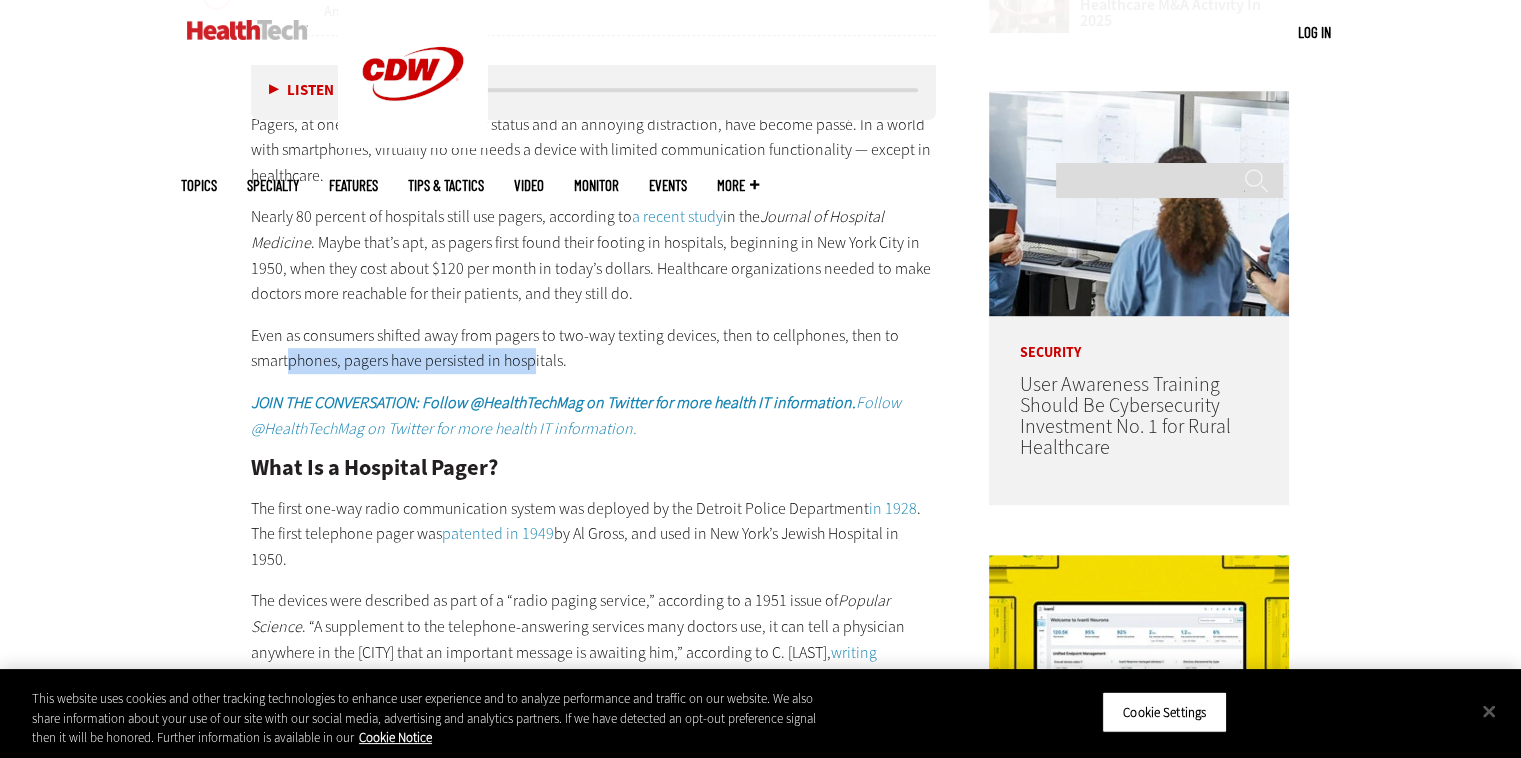 drag, startPoint x: 288, startPoint y: 351, endPoint x: 532, endPoint y: 349, distance: 244.0082 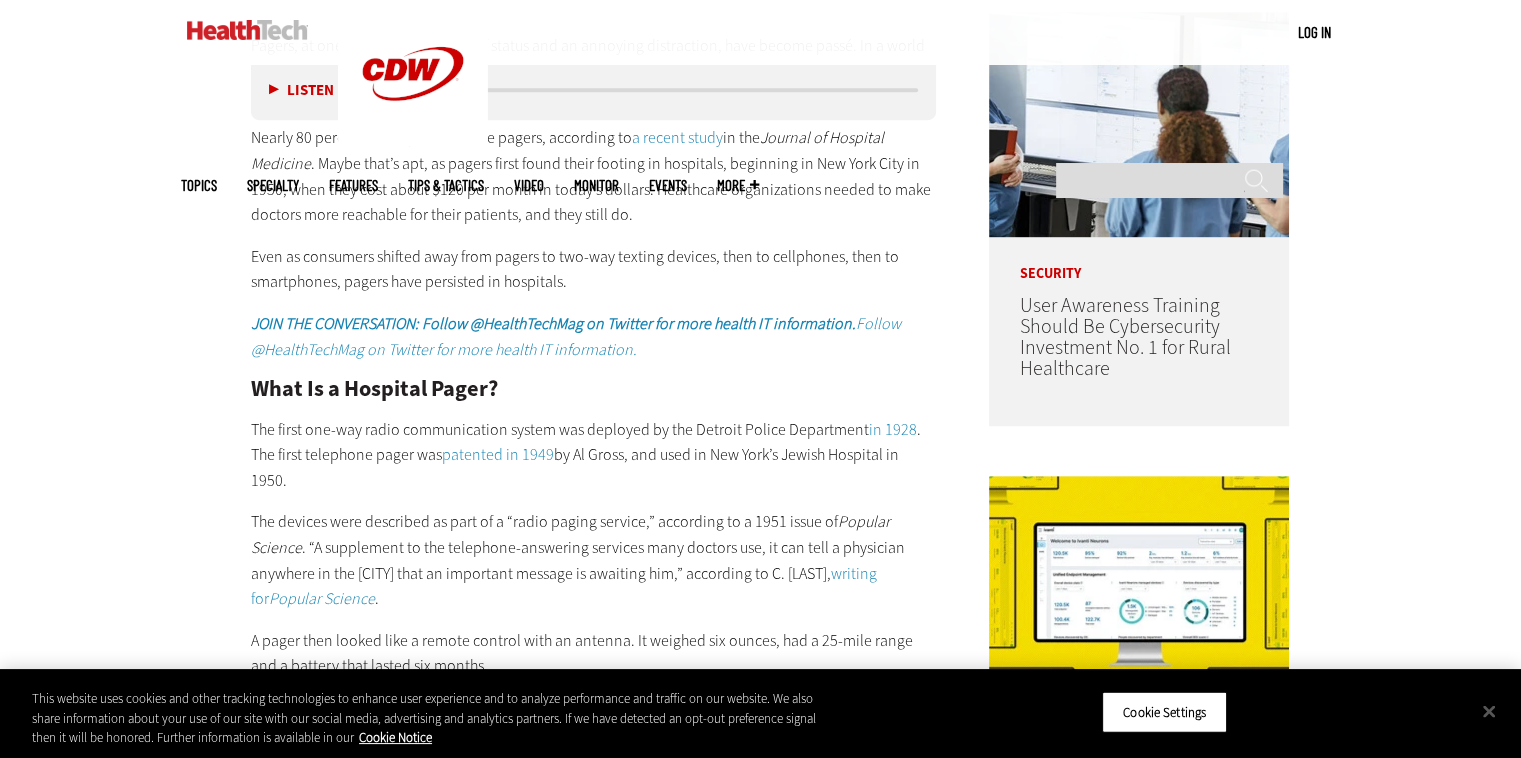 scroll, scrollTop: 1400, scrollLeft: 0, axis: vertical 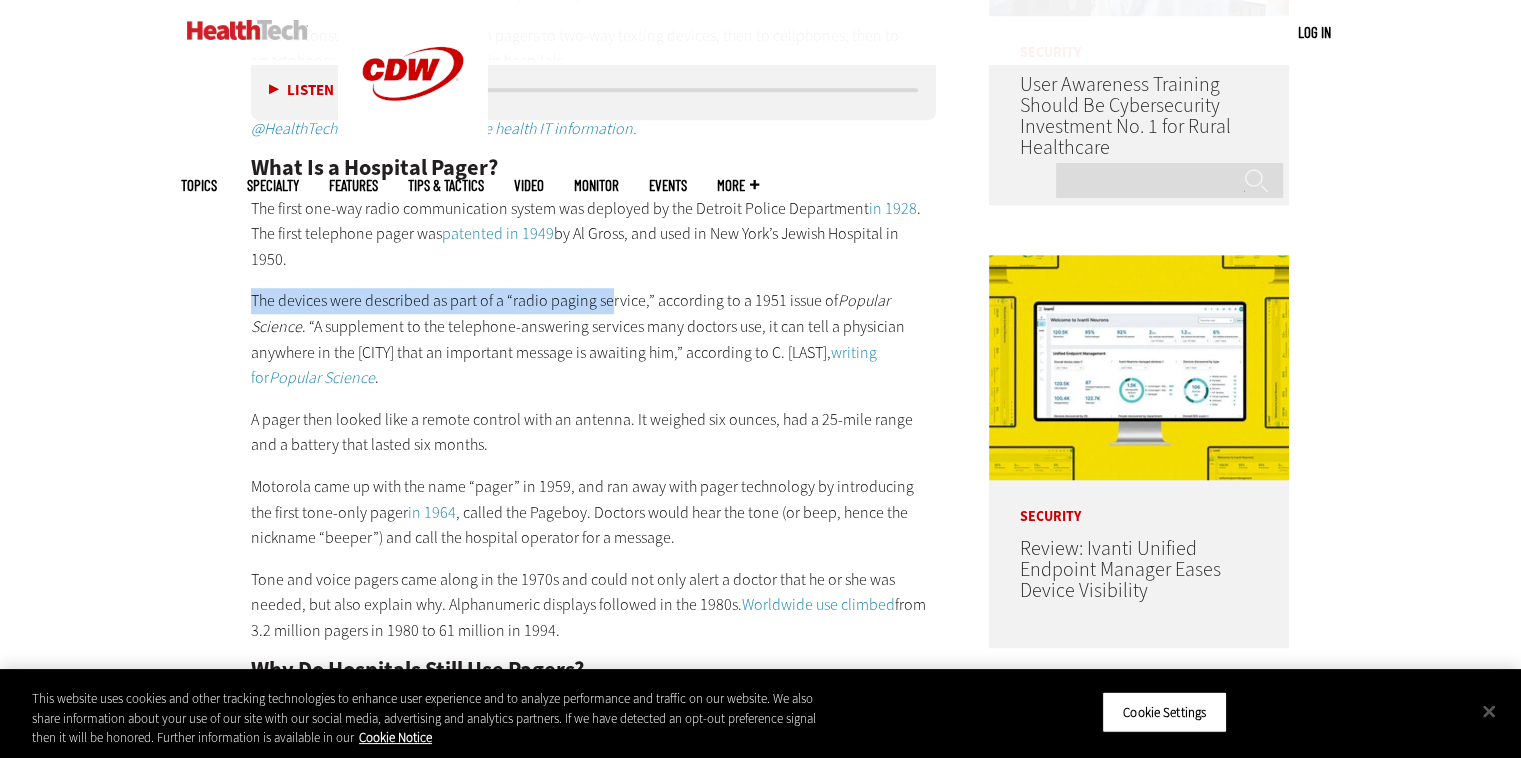 drag, startPoint x: 250, startPoint y: 275, endPoint x: 609, endPoint y: 268, distance: 359.06824 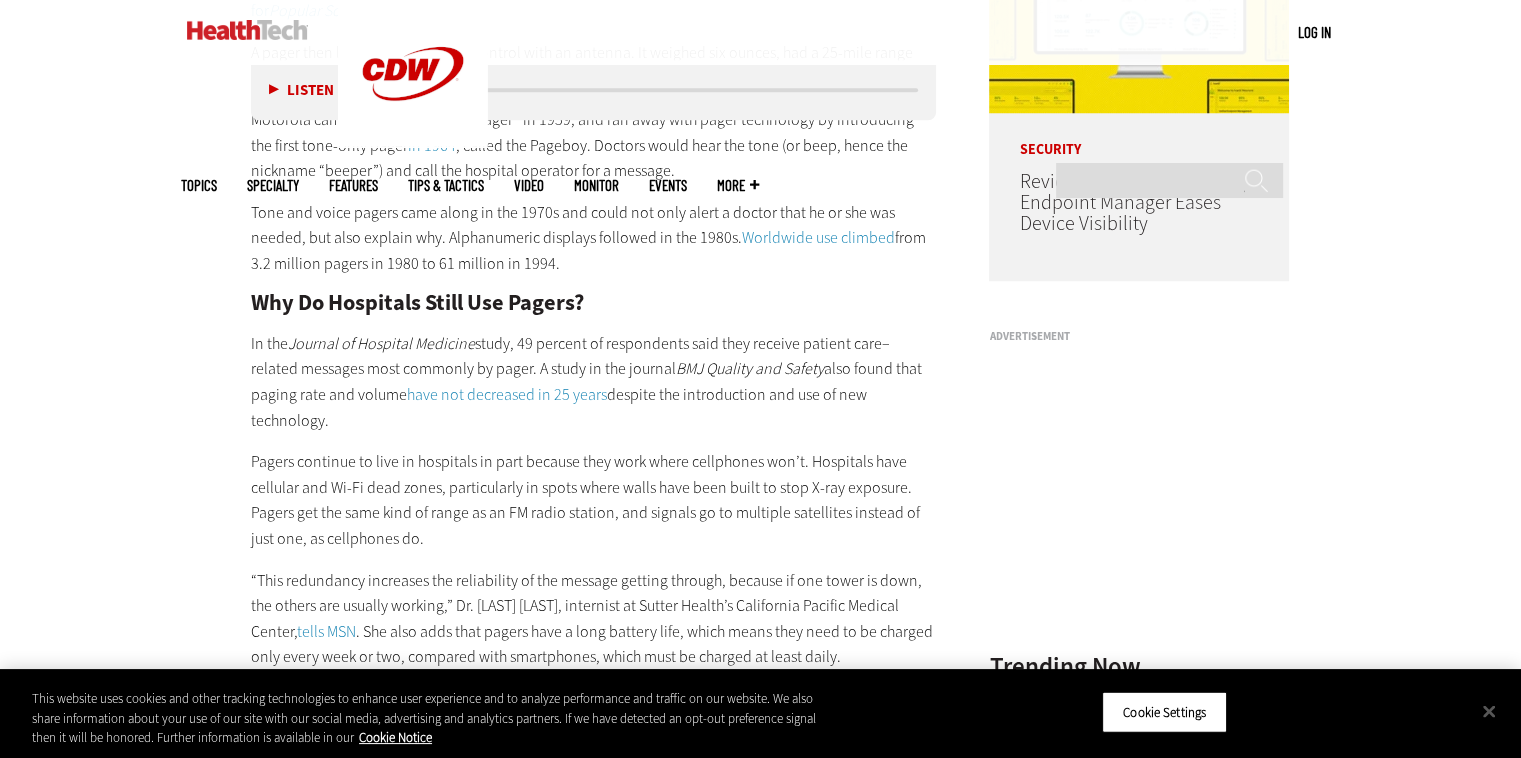 scroll, scrollTop: 1900, scrollLeft: 0, axis: vertical 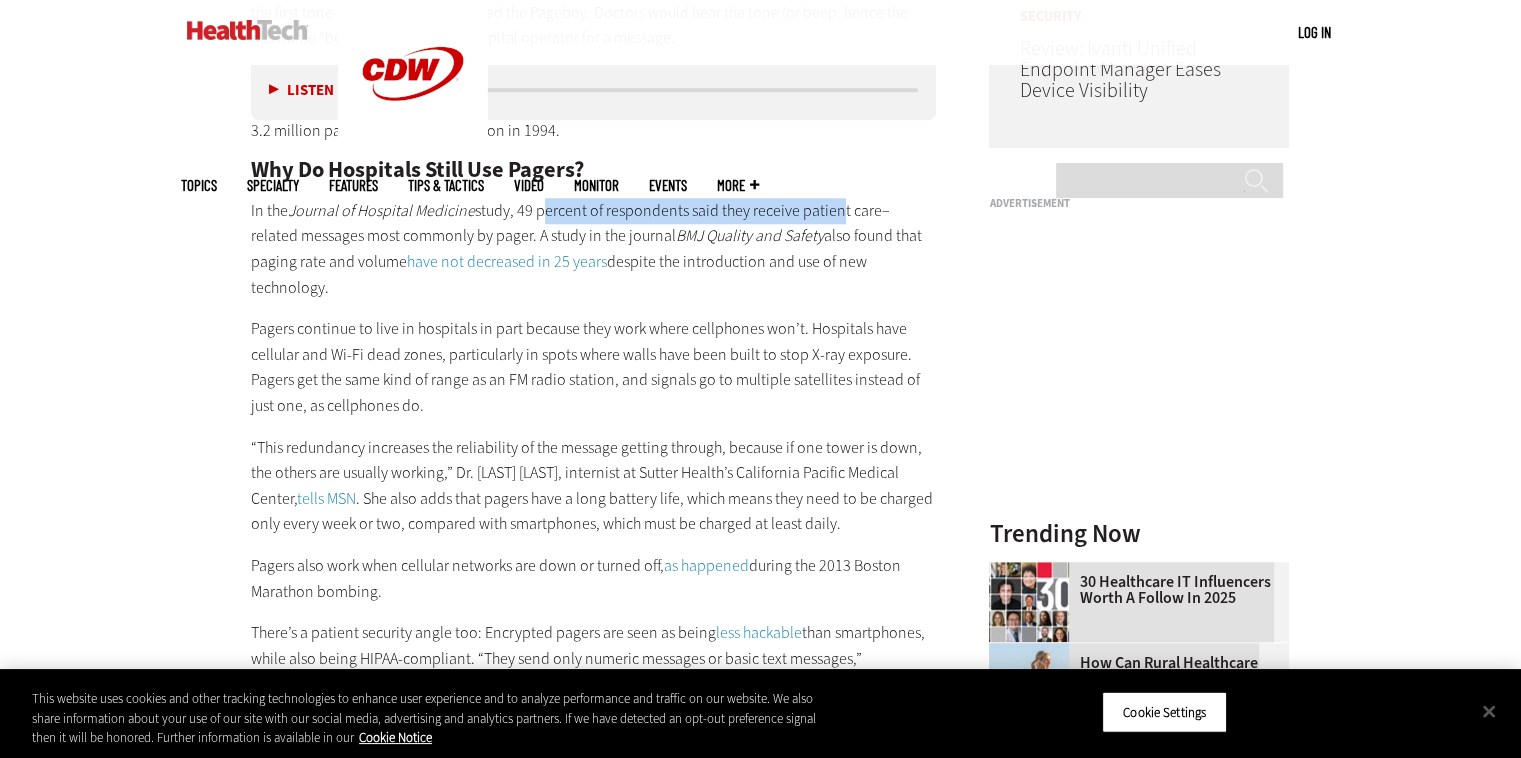 drag, startPoint x: 537, startPoint y: 186, endPoint x: 833, endPoint y: 175, distance: 296.2043 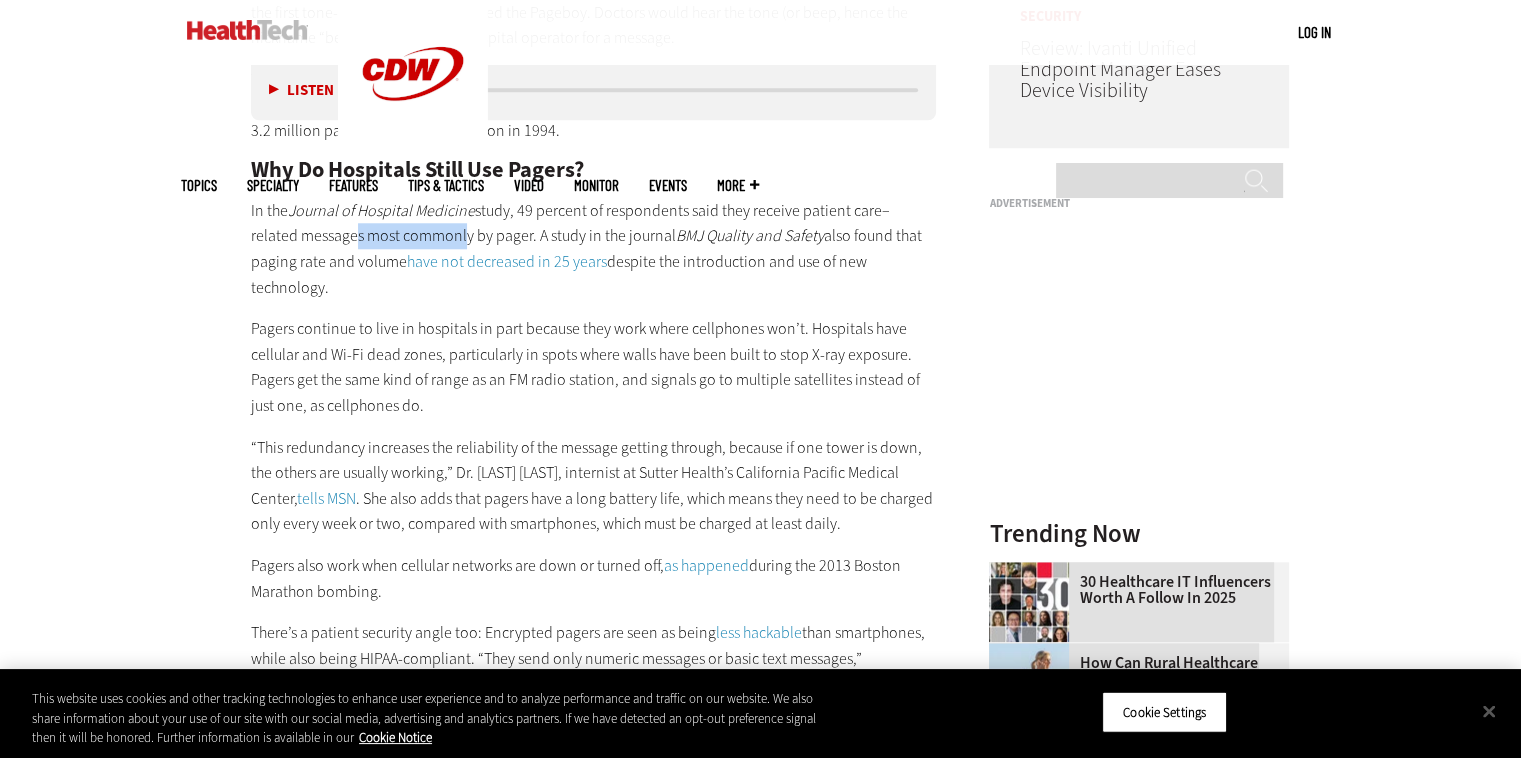 drag, startPoint x: 298, startPoint y: 219, endPoint x: 489, endPoint y: 203, distance: 191.66899 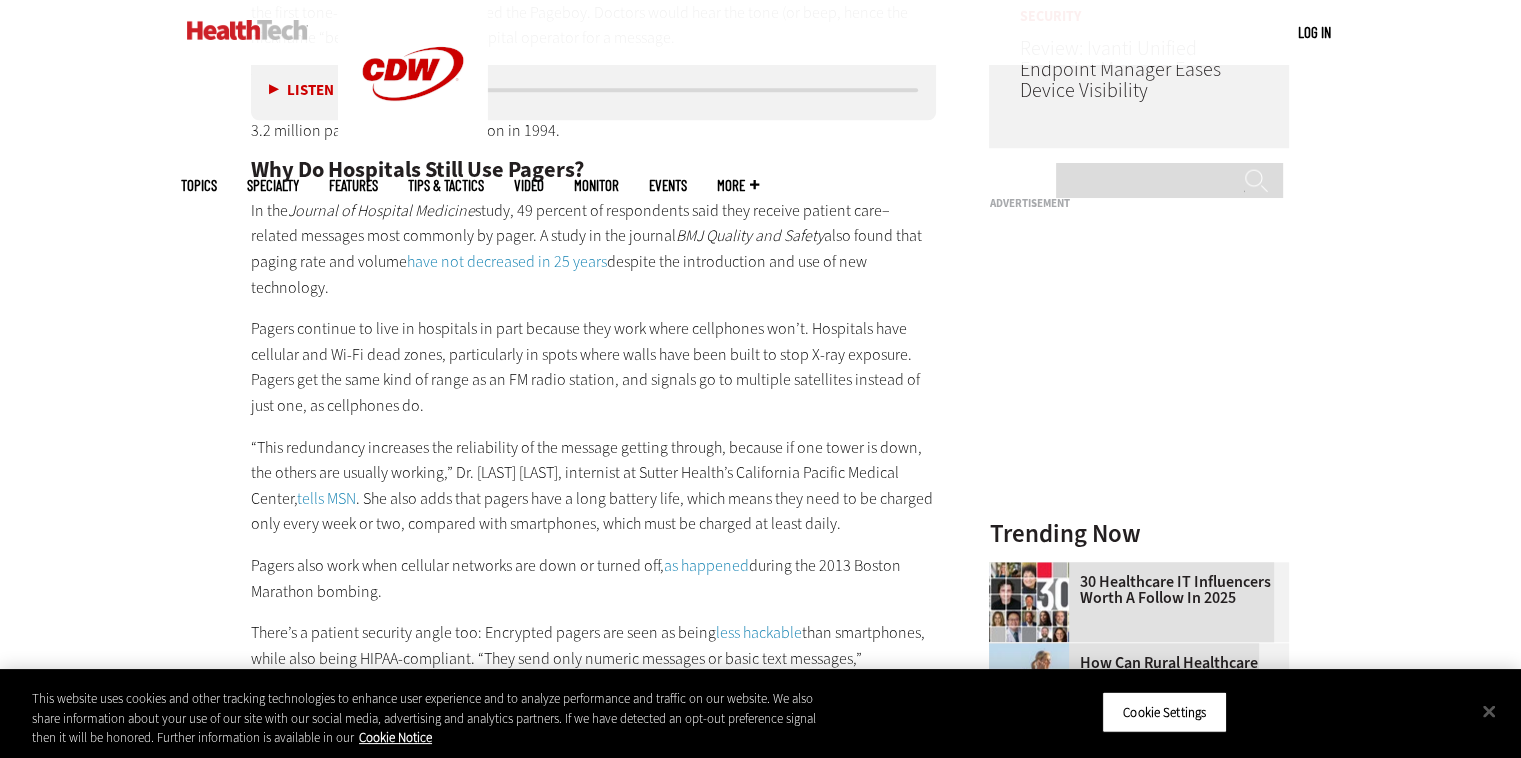 click on "In the Journal of Hospital Medicine study, 49 percent of respondents said they receive patient care–related messages most commonly by pager. A study in the journal BMJ Quality and Safety also found that paging rate and volume have not decreased in 25 years despite the introduction and use of new technology." at bounding box center [594, 249] 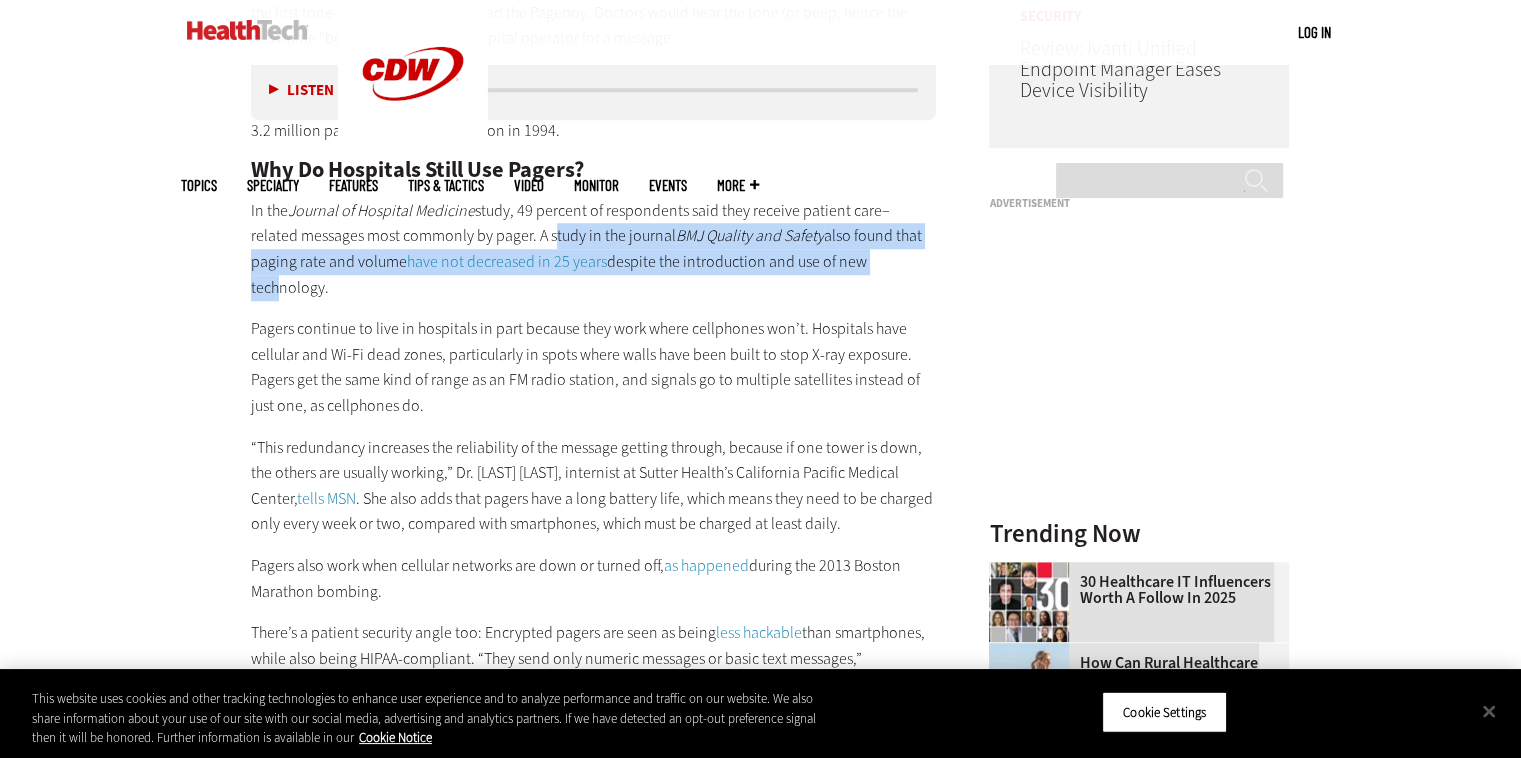 drag, startPoint x: 500, startPoint y: 205, endPoint x: 836, endPoint y: 227, distance: 336.71948 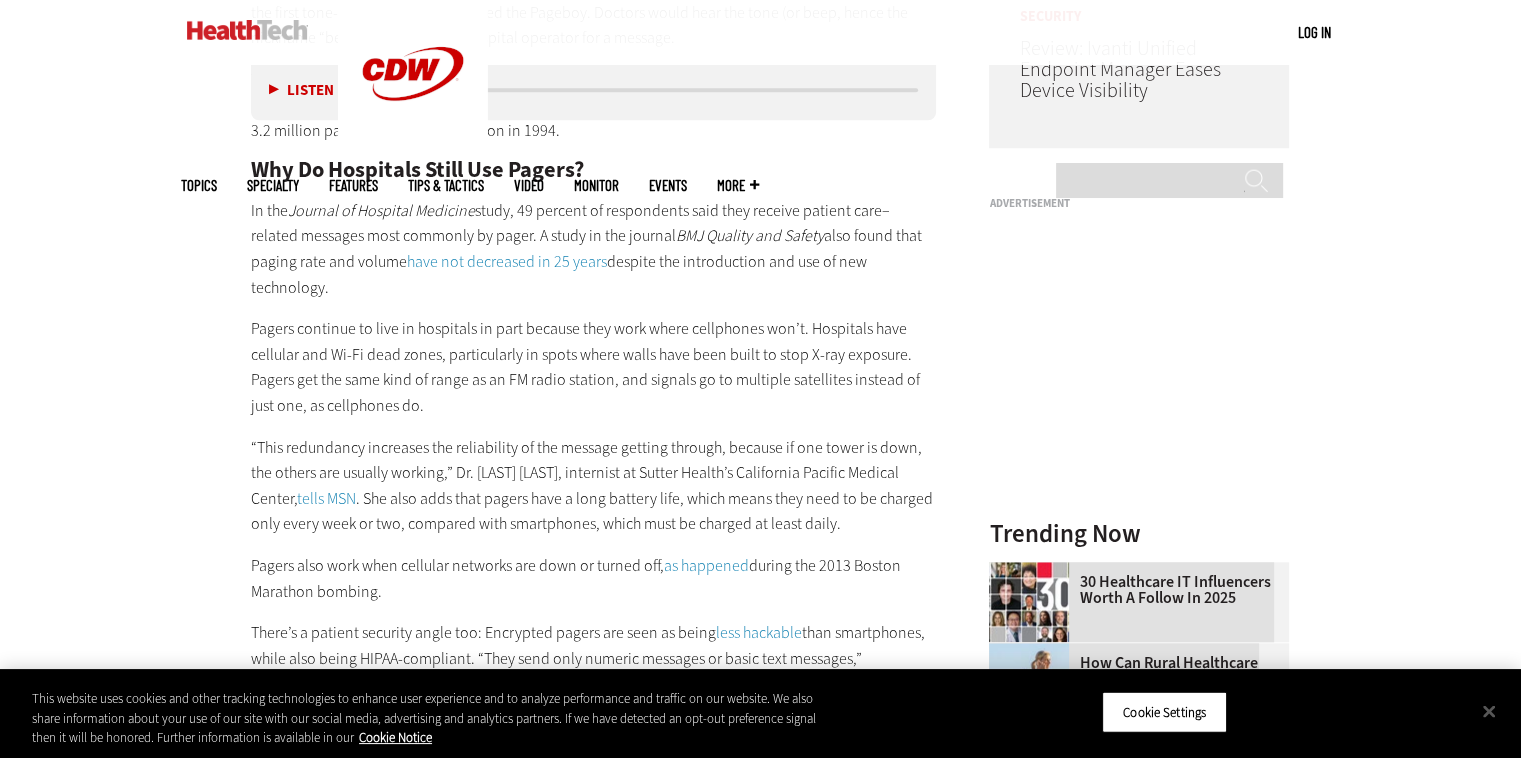 click on "Pagers, at one time both a symbol of status and an annoying distraction, have become passé. In a world with smartphones, virtually no one needs a device with limited communication functionality — except in healthcare. Nearly 80 percent of hospitals still use pagers, according to a recent study in the Journal of Hospital Medicine. Maybe that’s apt, as pagers first found their footing in hospitals, beginning in New York City in 1950, when they cost about $120 per month in today’s dollars. Healthcare organizations needed to make doctors more reachable for their patients, and they still do. Even as consumers shifted away from pagers to two-way texting devices, then to cellphones, then to smartphones, pagers have persisted in hospitals. JOIN THE CONVERSATION: Follow @HealthTechMag on Twitter for more health IT information. What Is a Hospital Pager? The first one-way radio communication system was deployed by the Detroit Police Department in 1928. The first telephone pager was" at bounding box center (594, 222) 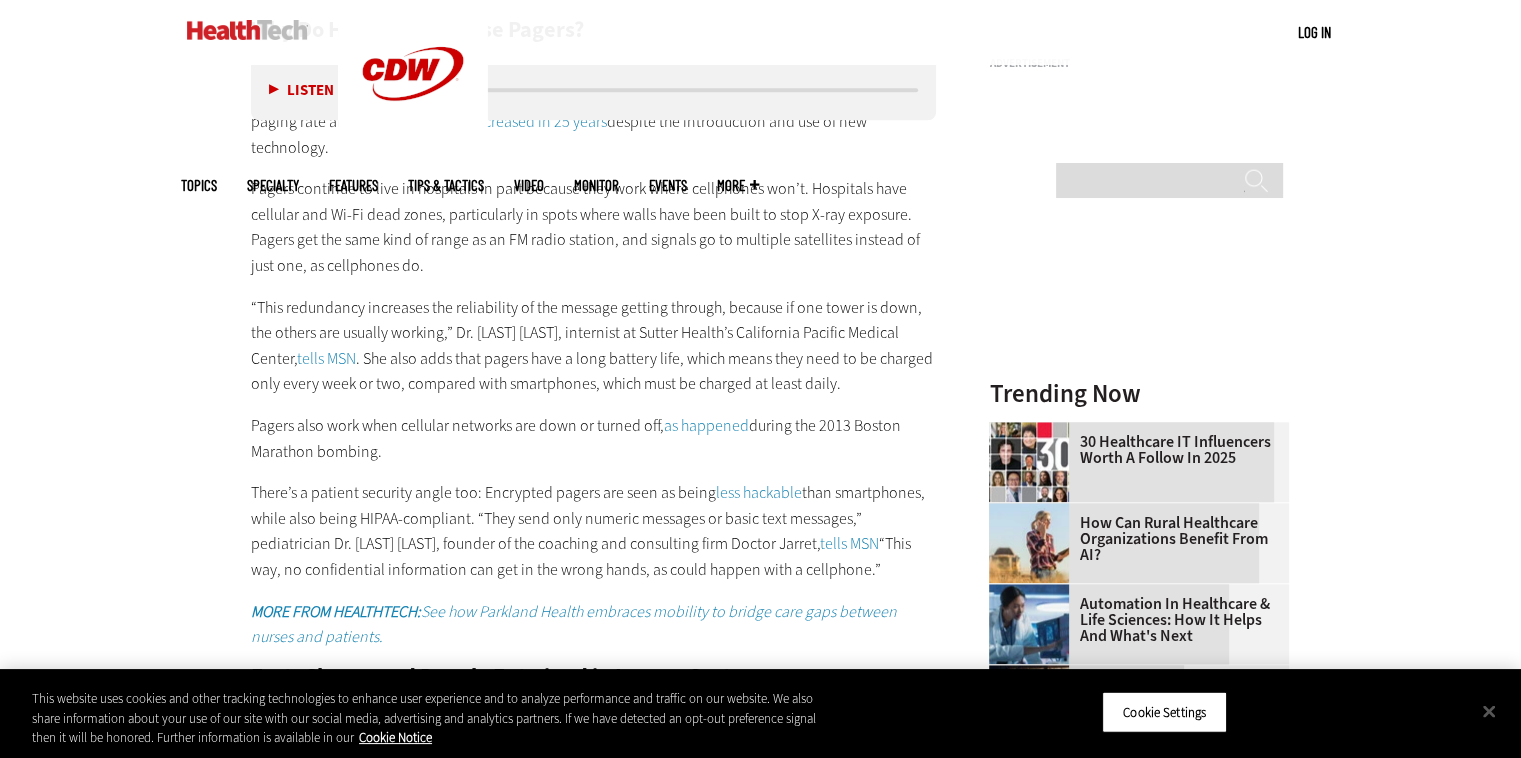 scroll, scrollTop: 2000, scrollLeft: 0, axis: vertical 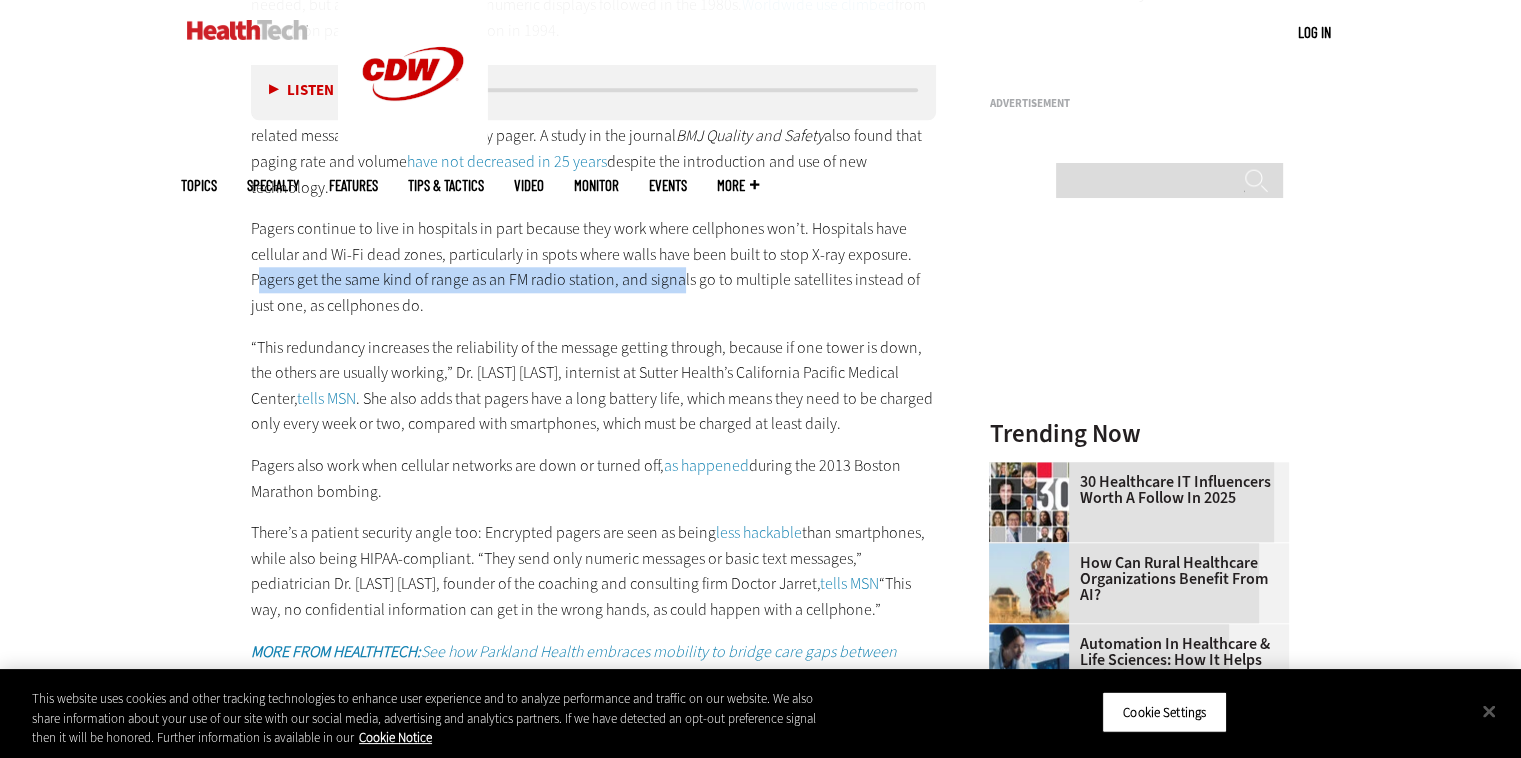 drag, startPoint x: 258, startPoint y: 228, endPoint x: 678, endPoint y: 227, distance: 420.0012 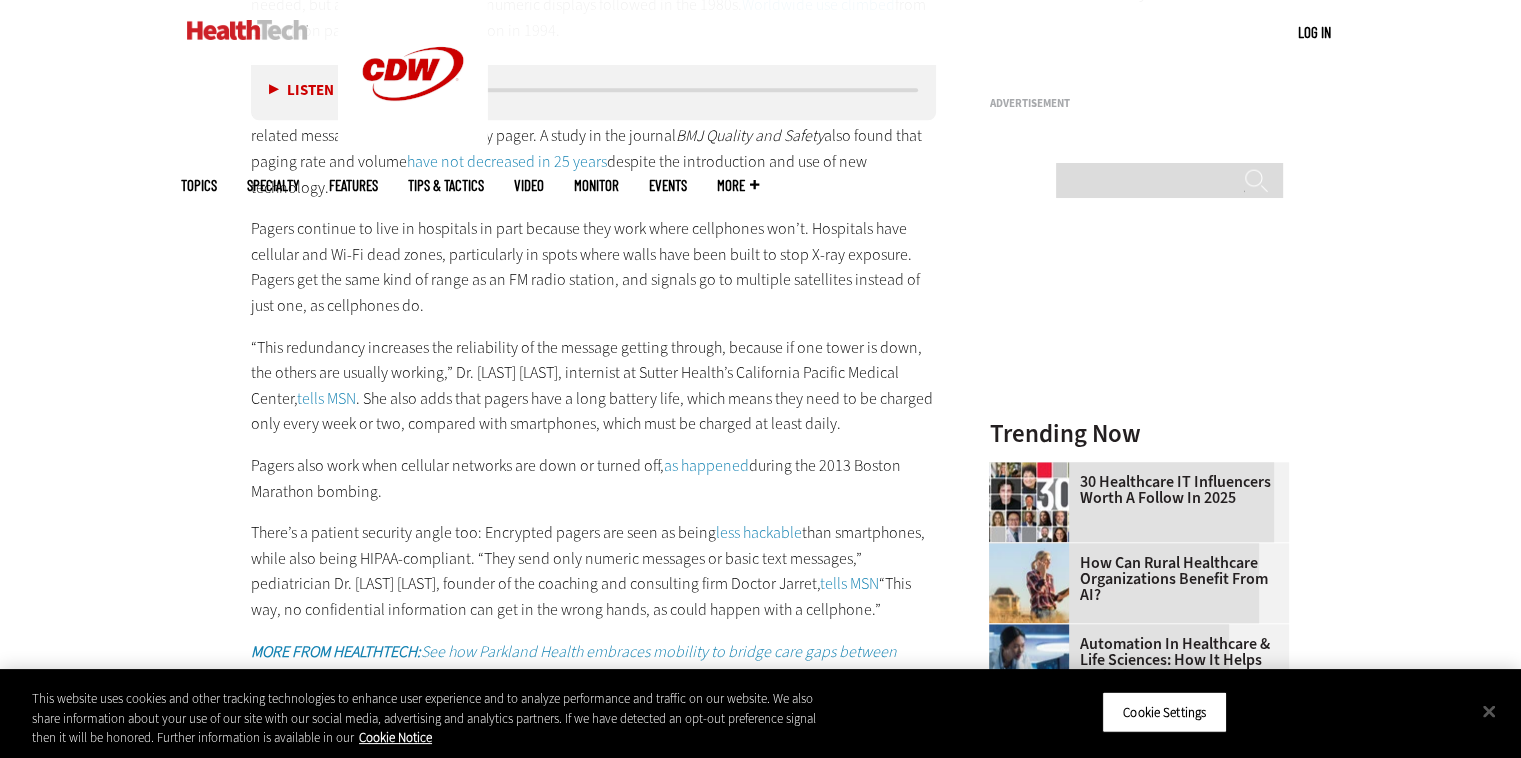 click on "Pagers continue to live in hospitals in part because they work where cellphones won’t. Hospitals have cellular and Wi-Fi dead zones, particularly in spots where walls have been built to stop X-ray exposure. Pagers get the same kind of range as an FM radio station, and signals go to multiple satellites instead of just one, as cellphones do." at bounding box center (594, 267) 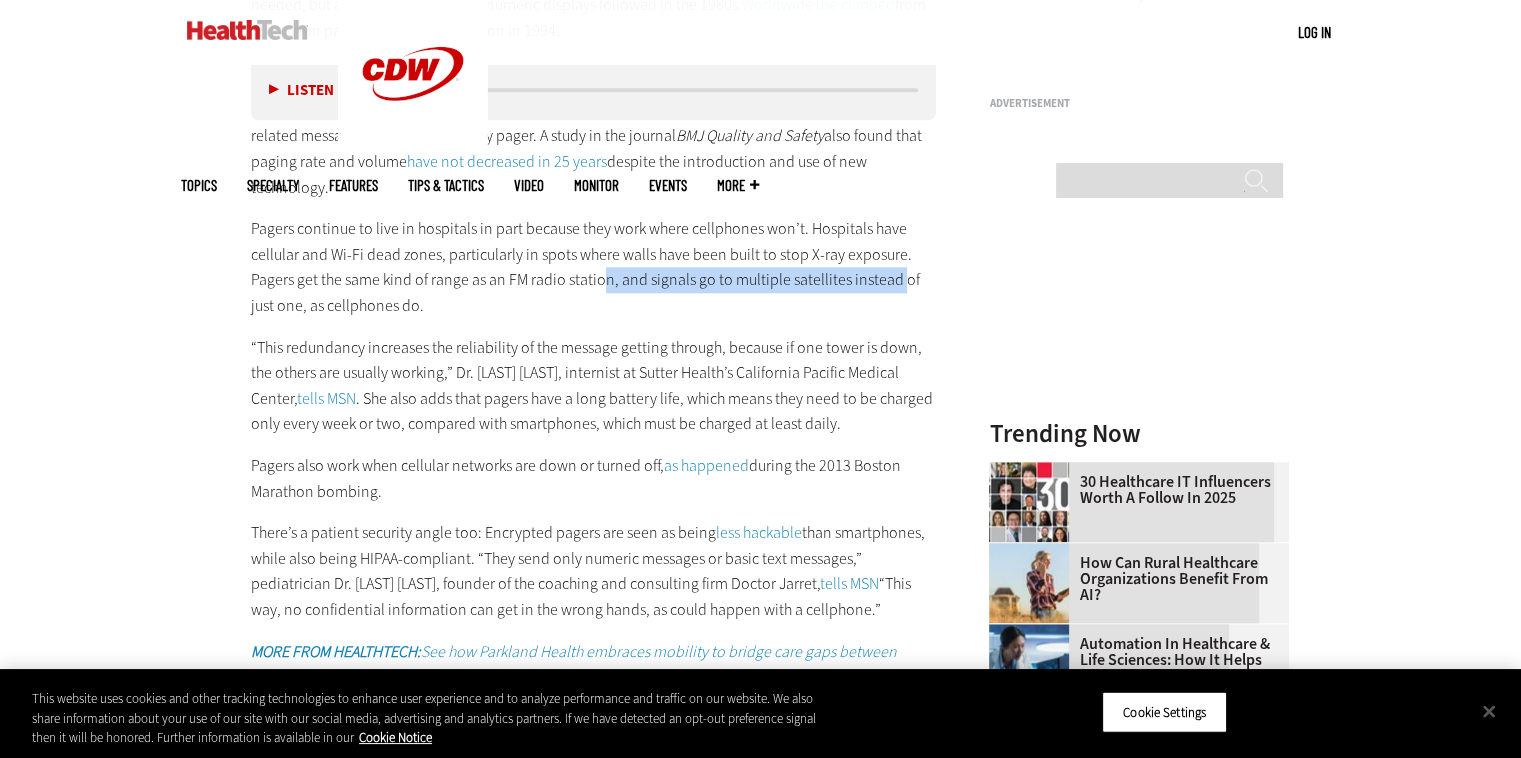 drag, startPoint x: 604, startPoint y: 226, endPoint x: 899, endPoint y: 226, distance: 295 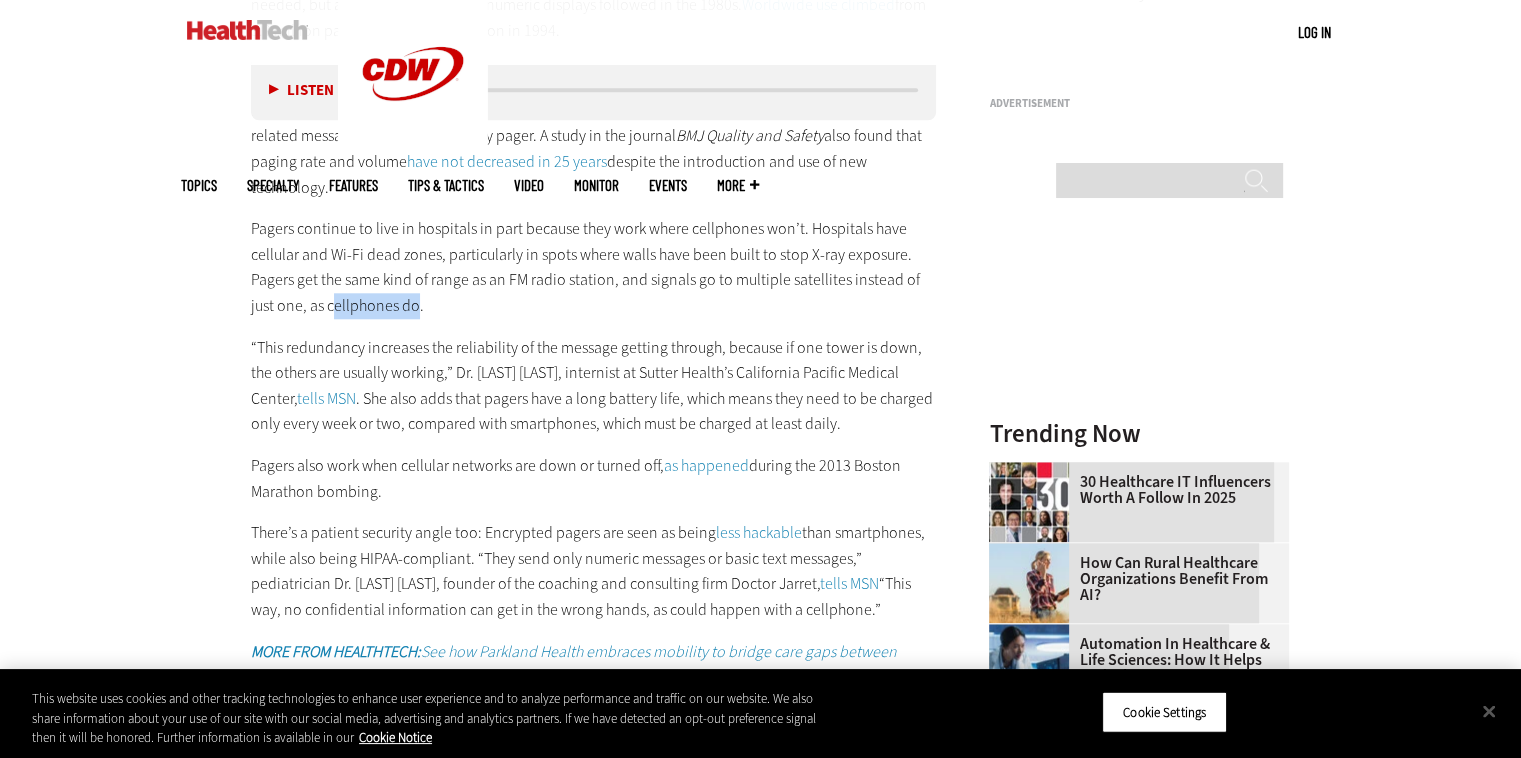 drag, startPoint x: 314, startPoint y: 244, endPoint x: 398, endPoint y: 244, distance: 84 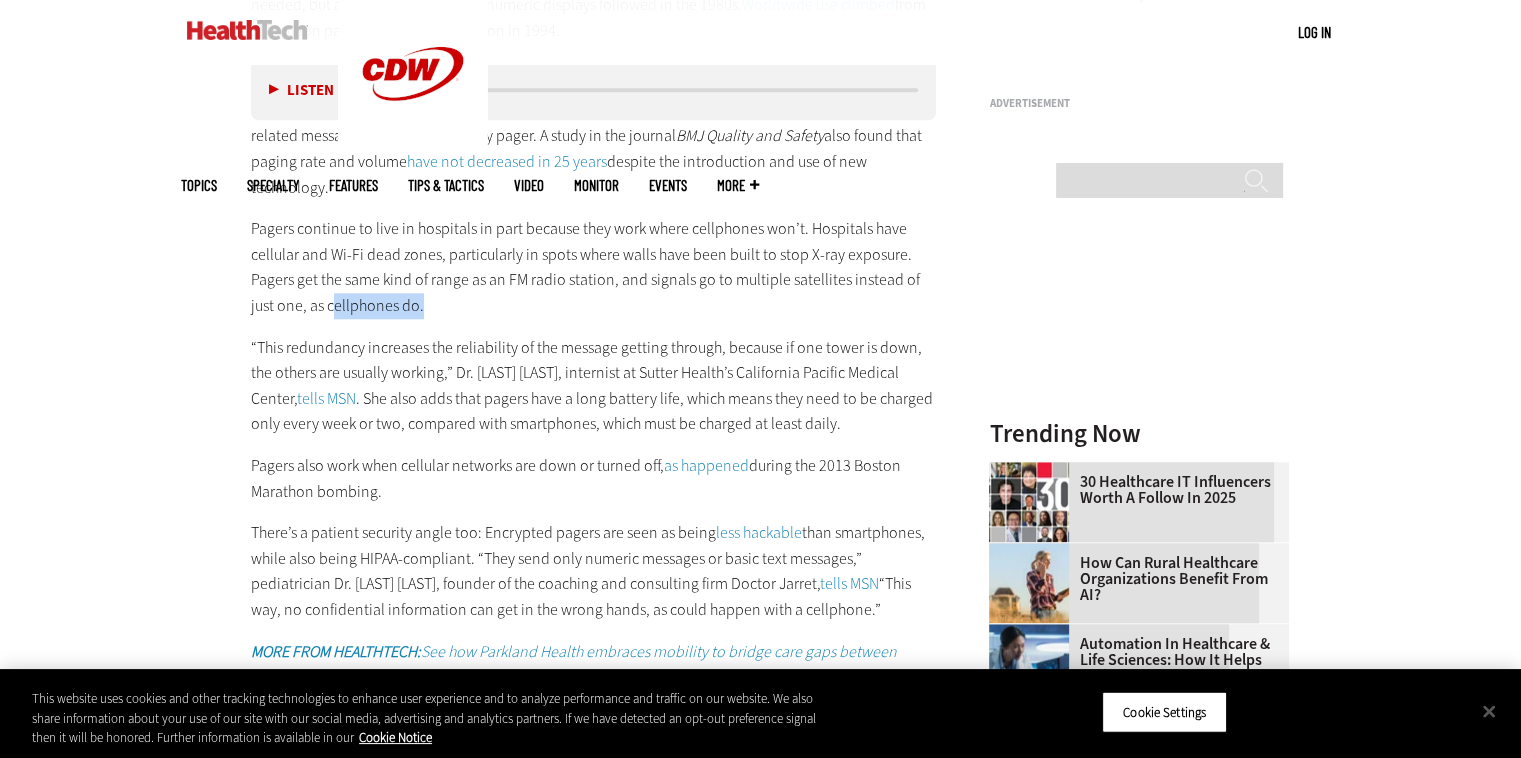 click on "Pagers continue to live in hospitals in part because they work where cellphones won’t. Hospitals have cellular and Wi-Fi dead zones, particularly in spots where walls have been built to stop X-ray exposure. Pagers get the same kind of range as an FM radio station, and signals go to multiple satellites instead of just one, as cellphones do." at bounding box center (594, 267) 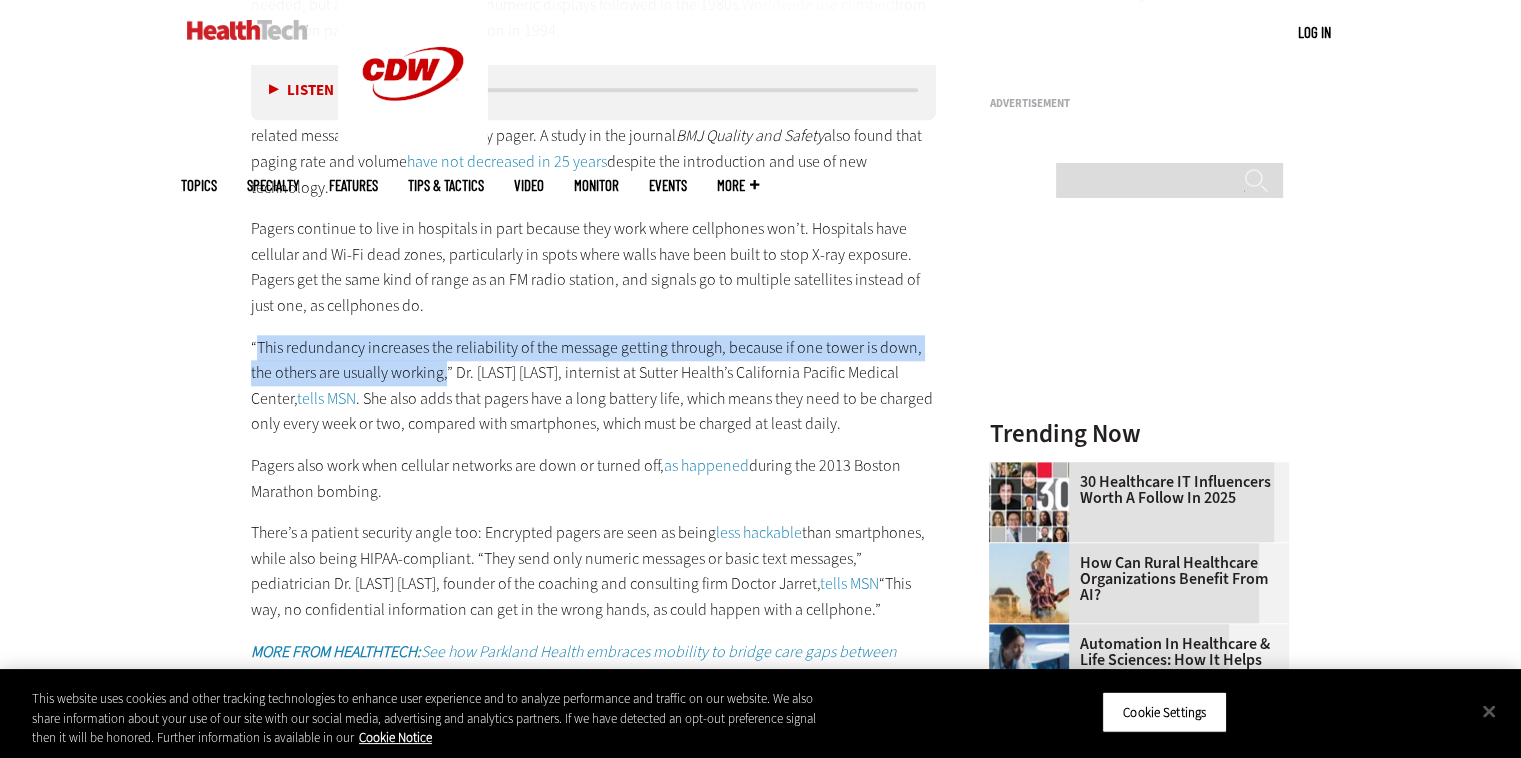 drag, startPoint x: 255, startPoint y: 304, endPoint x: 448, endPoint y: 319, distance: 193.58203 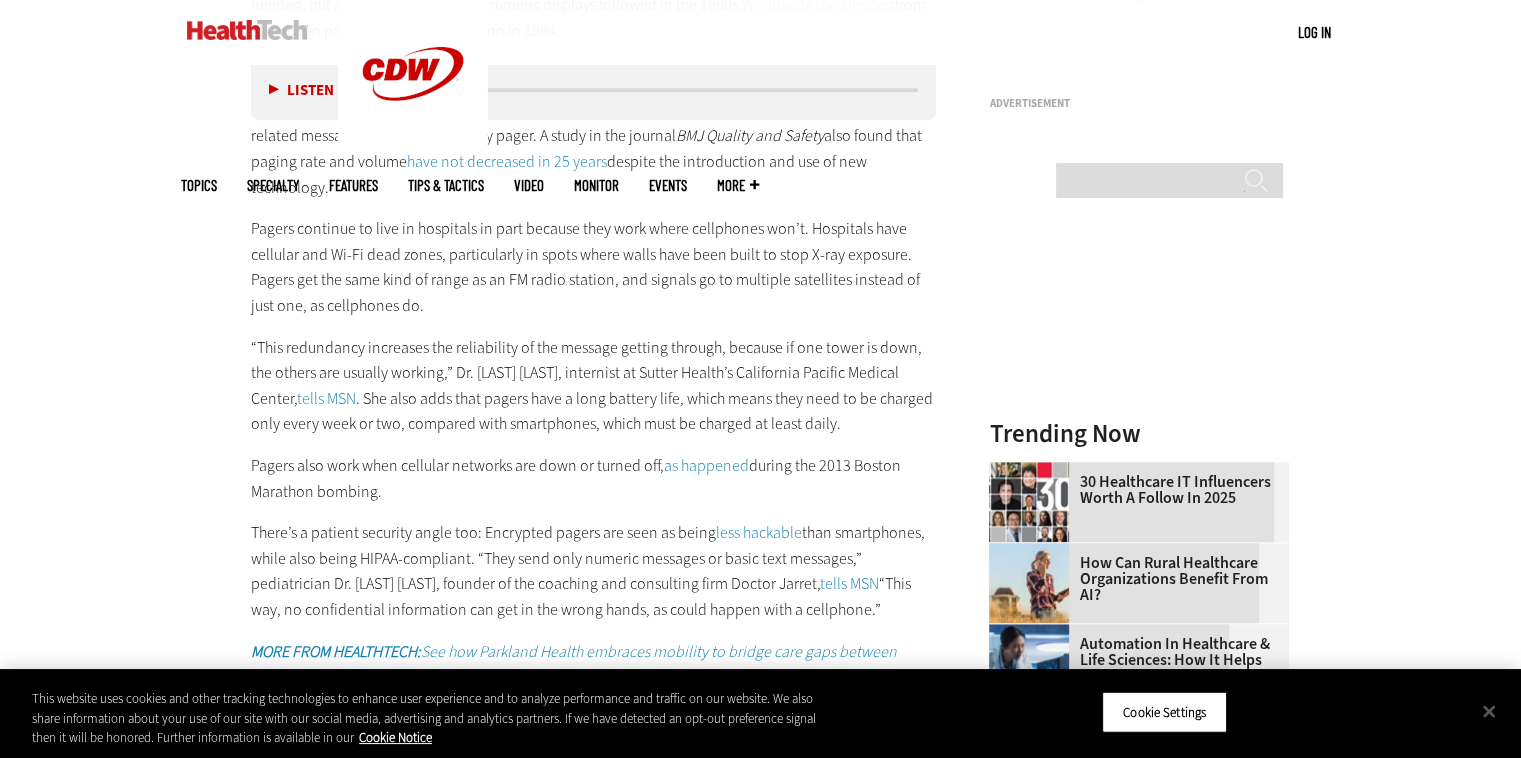 click on "“This redundancy increases the reliability of the message getting through, because if one tower is down, the others are usually working,” Dr. [LAST] [LAST], internist at Sutter Health’s California Pacific Medical Center, tells MSN. She also adds that pagers have a long battery life, which means they need to be charged only every week or two, compared with smartphones, which must be charged at least daily." at bounding box center [594, 386] 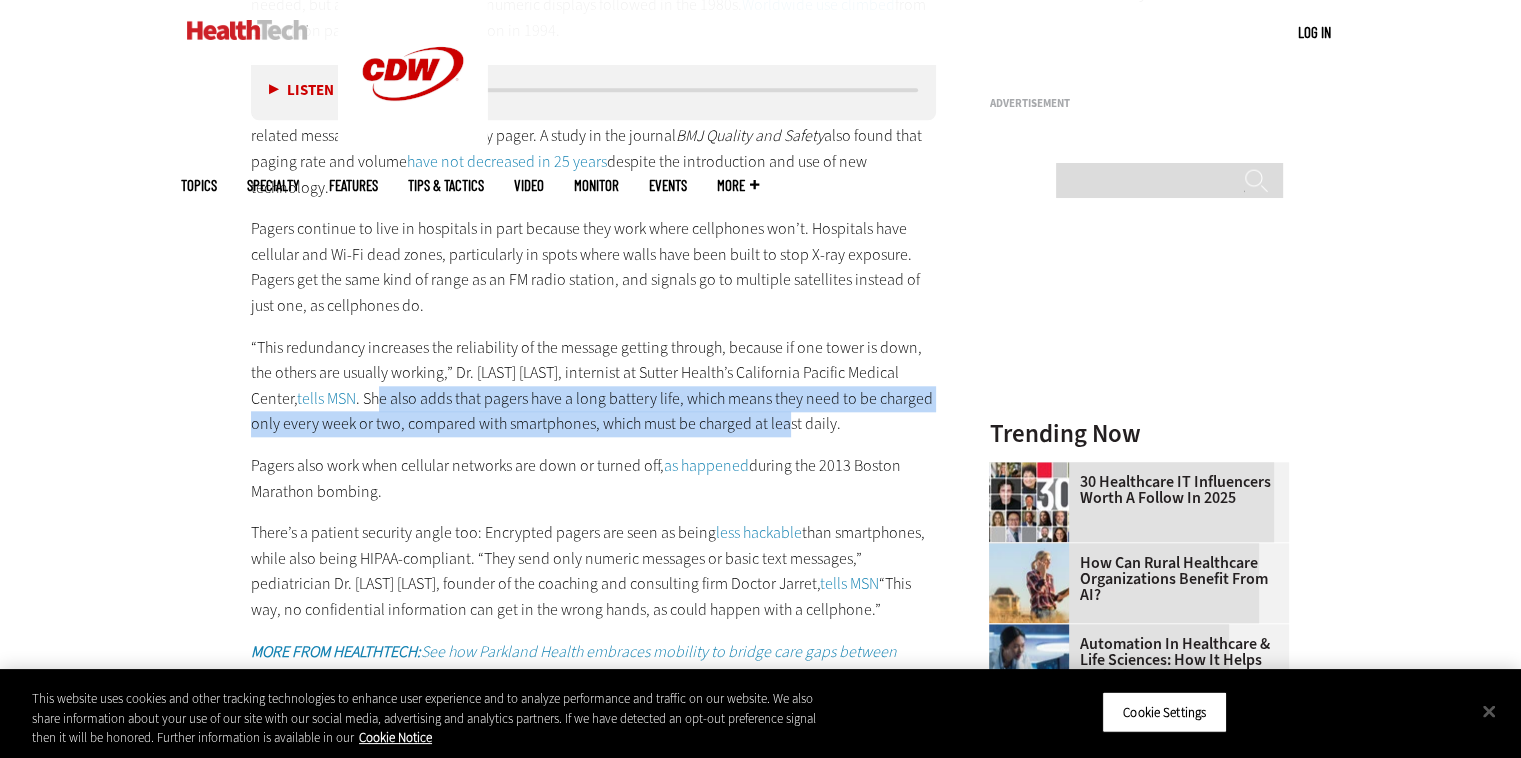 drag, startPoint x: 442, startPoint y: 347, endPoint x: 839, endPoint y: 371, distance: 397.7248 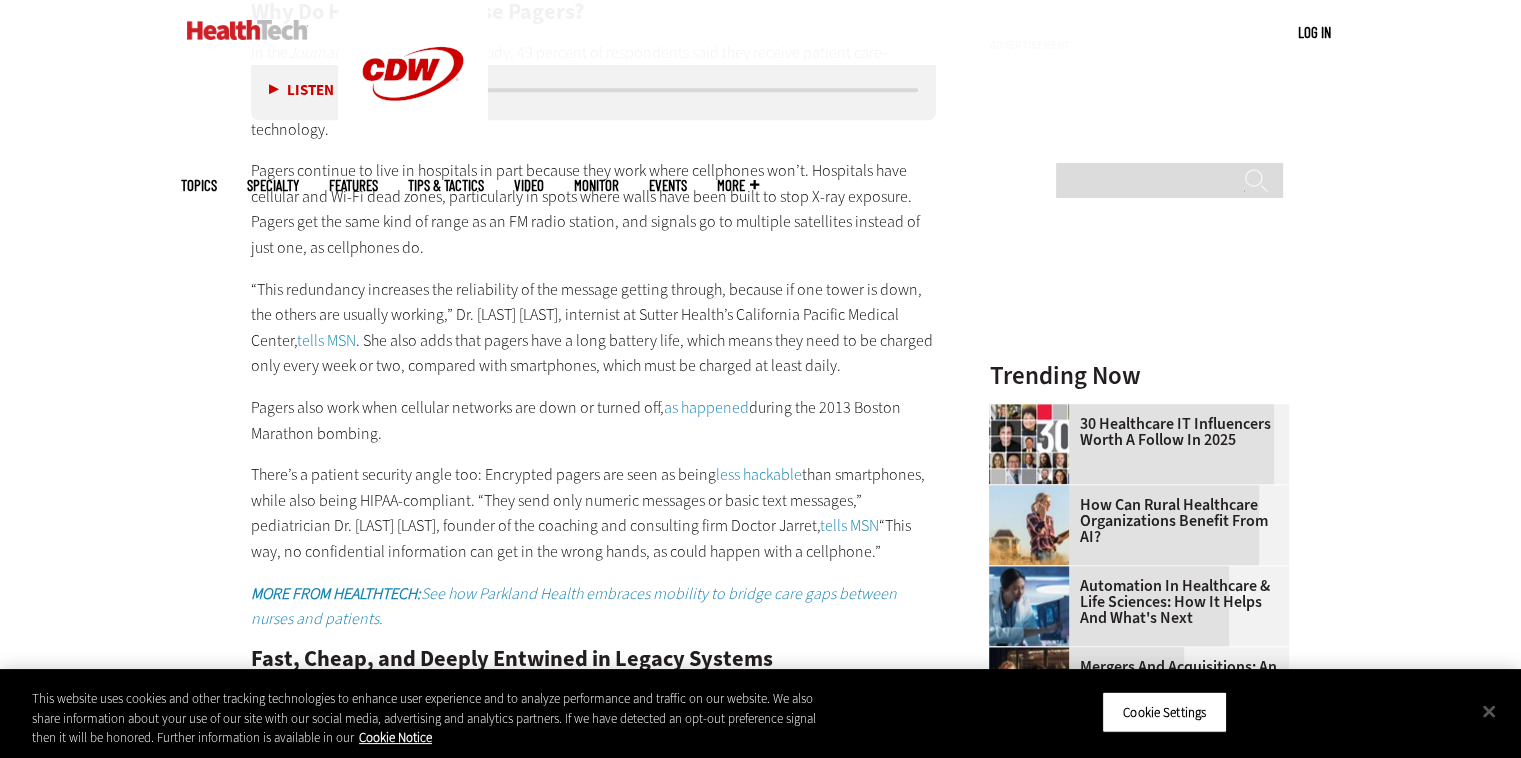 scroll, scrollTop: 2100, scrollLeft: 0, axis: vertical 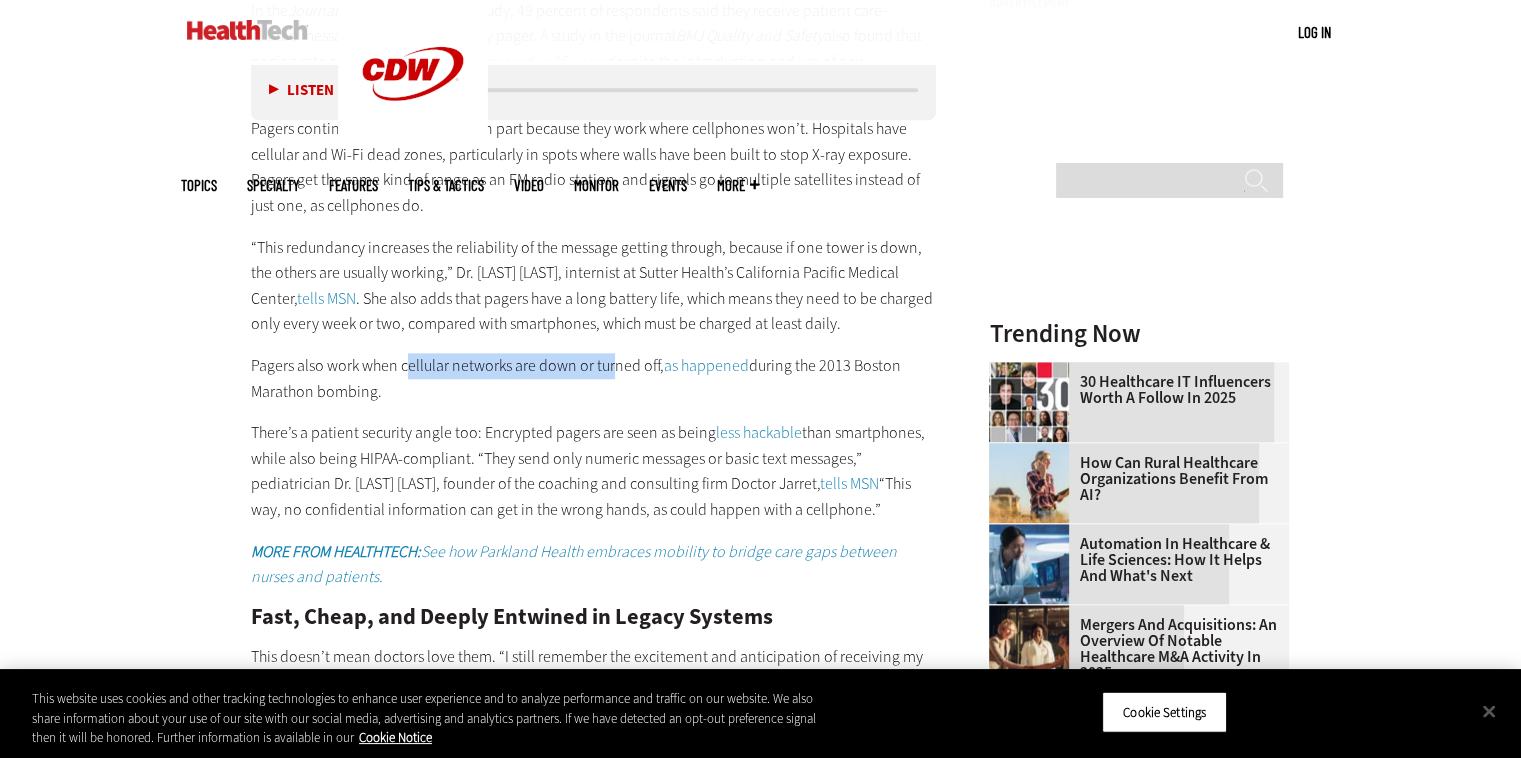 drag, startPoint x: 409, startPoint y: 313, endPoint x: 612, endPoint y: 314, distance: 203.00246 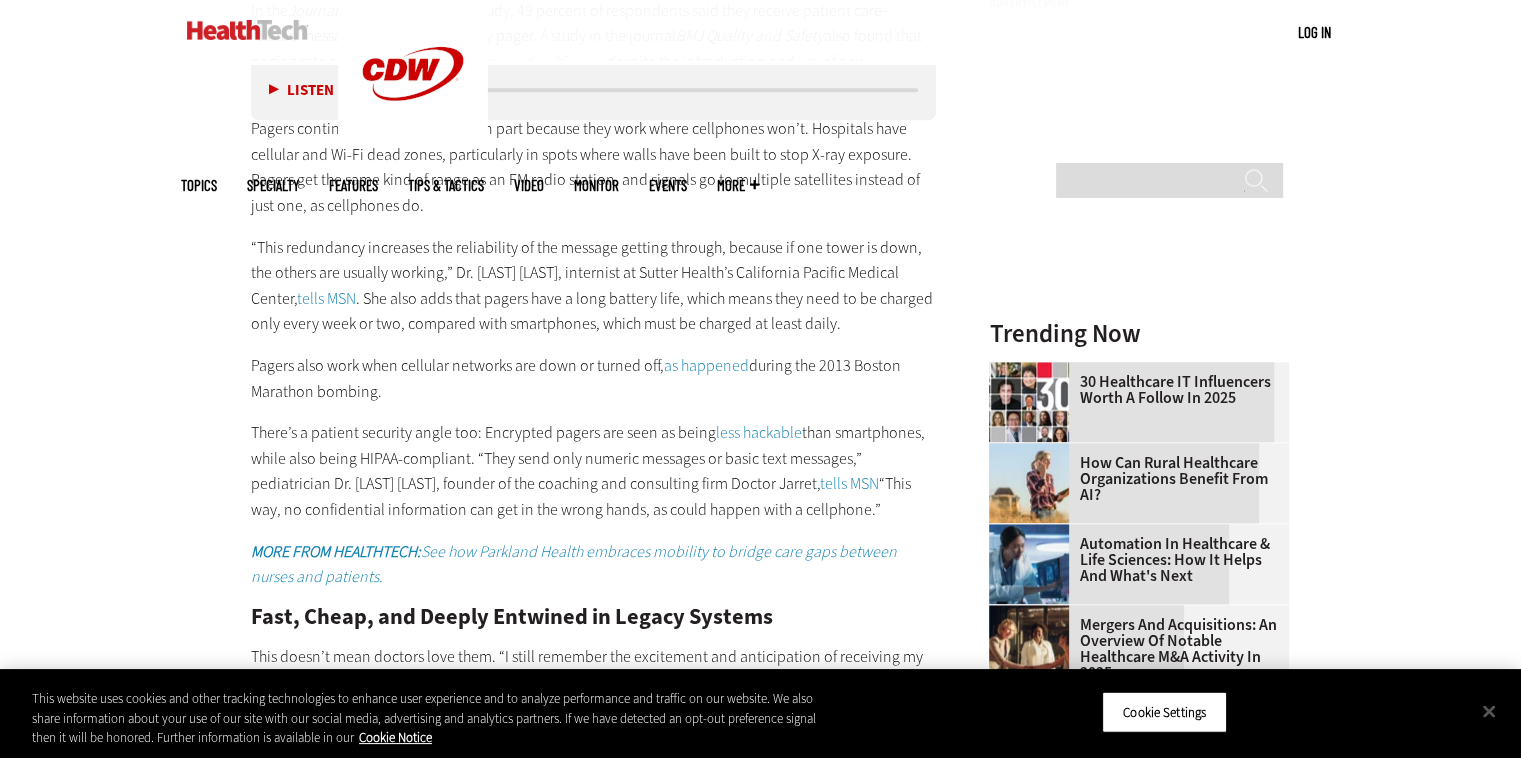 click on "Pagers, at one time both a symbol of status and an annoying distraction, have become passé. In a world with smartphones, virtually no one needs a device with limited communication functionality — except in healthcare. Nearly 80 percent of hospitals still use pagers, according to a recent study in the Journal of Hospital Medicine. Maybe that’s apt, as pagers first found their footing in hospitals, beginning in New York City in 1950, when they cost about $120 per month in today’s dollars. Healthcare organizations needed to make doctors more reachable for their patients, and they still do. Even as consumers shifted away from pagers to two-way texting devices, then to cellphones, then to smartphones, pagers have persisted in hospitals. JOIN THE CONVERSATION: Follow @HealthTechMag on Twitter for more health IT information. What Is a Hospital Pager? The first one-way radio communication system was deployed by the Detroit Police Department in 1928. The first telephone pager was" at bounding box center (594, 22) 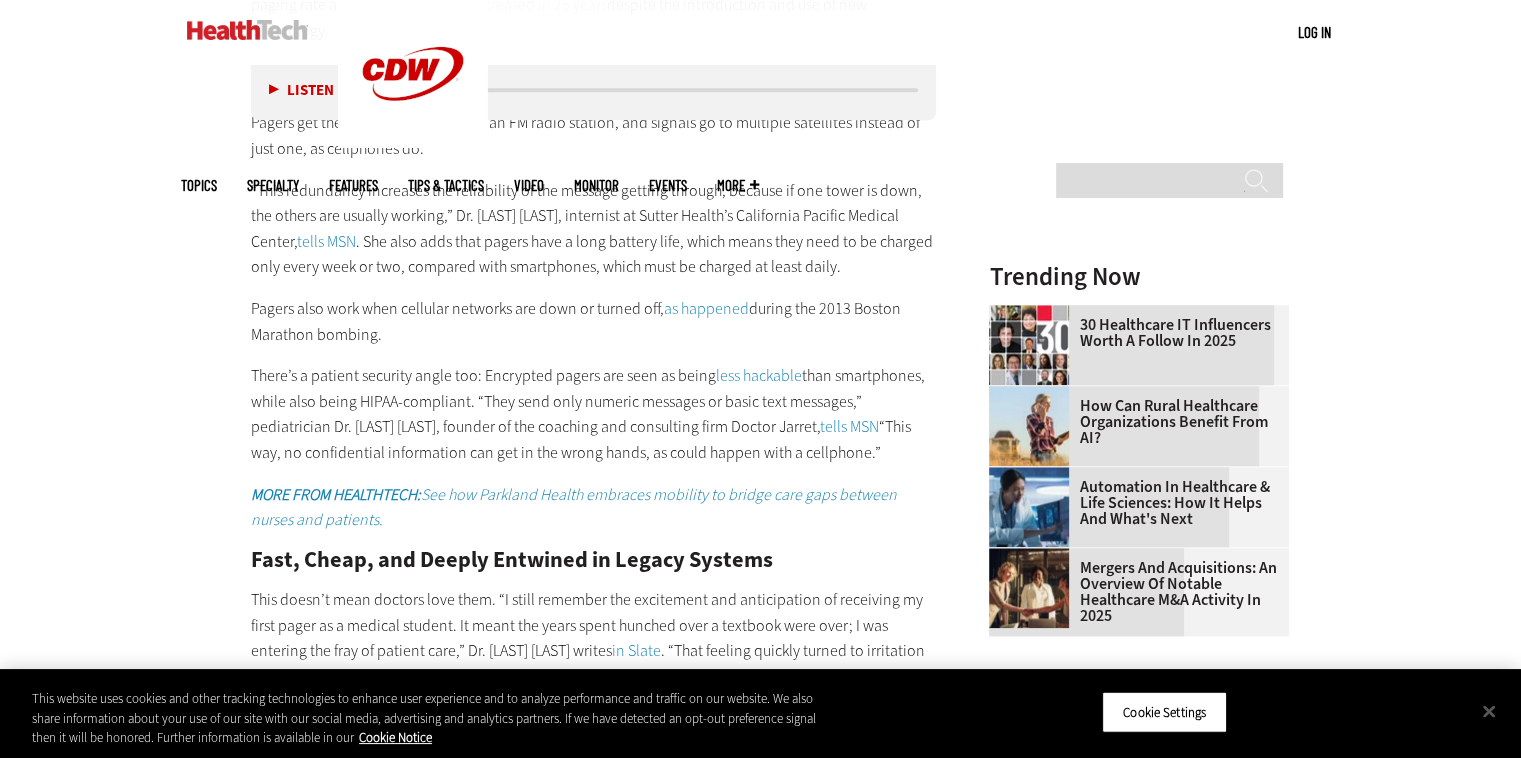 scroll, scrollTop: 2200, scrollLeft: 0, axis: vertical 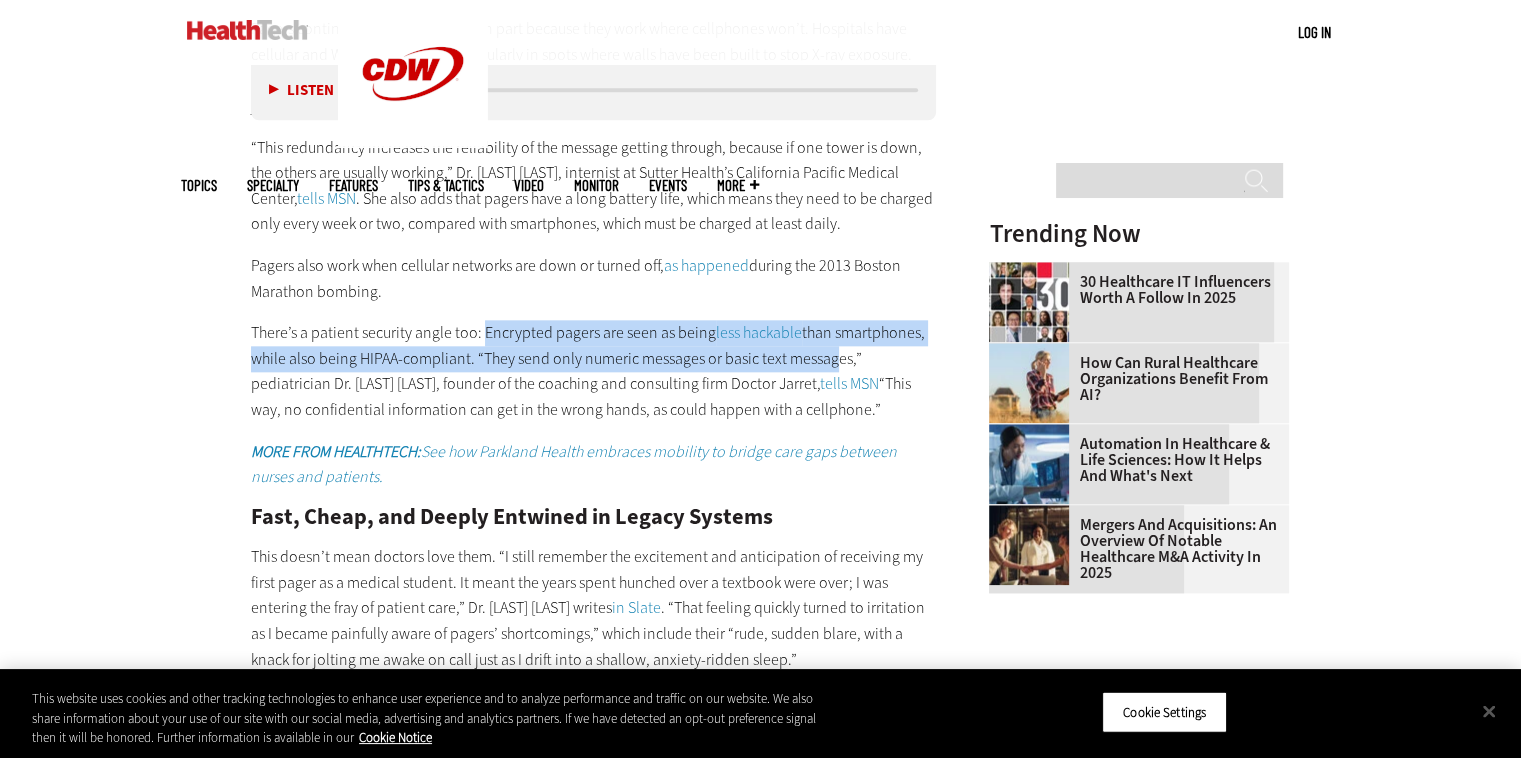 drag, startPoint x: 481, startPoint y: 291, endPoint x: 824, endPoint y: 306, distance: 343.32782 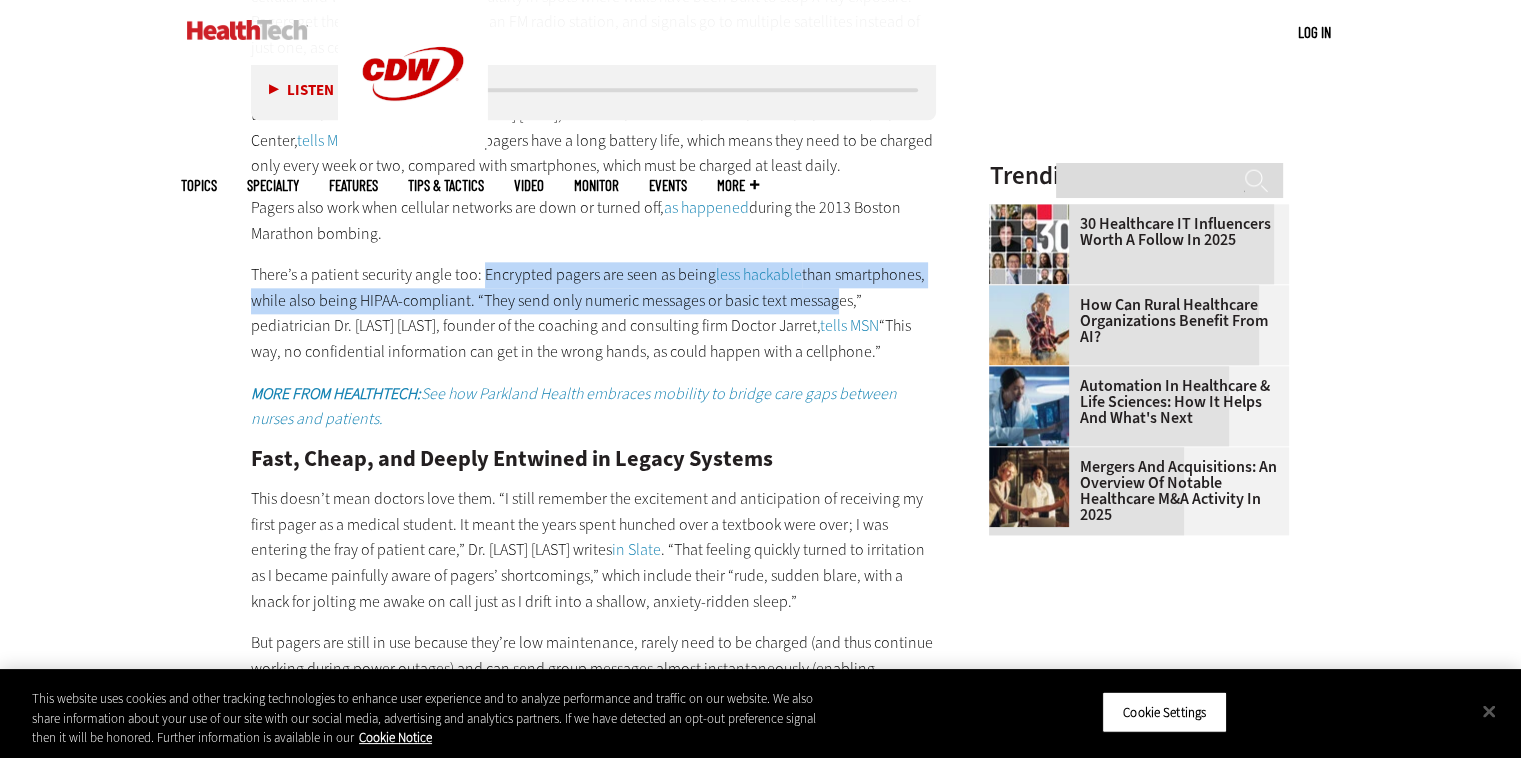 scroll, scrollTop: 2300, scrollLeft: 0, axis: vertical 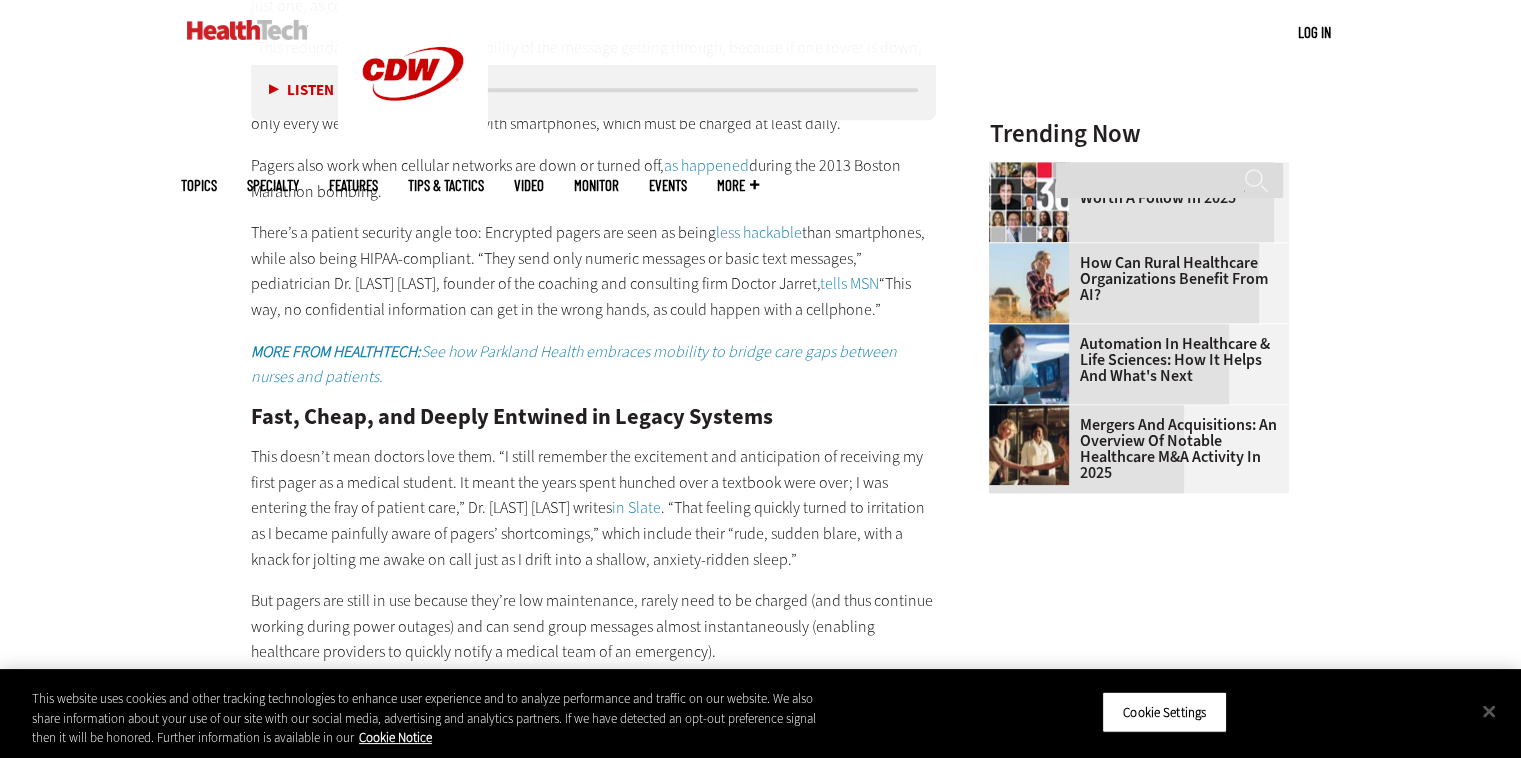click on "There’s a patient security angle too: Encrypted pagers are seen as being less hackable than smartphones, while also being HIPAA-compliant. “They send only numeric messages or basic text messages,” pediatrician Dr. [LAST] [LAST], founder of the coaching and consulting firm Doctor Jarret, tells MSN. “This way, no confidential information can get in the wrong hands, as could happen with a cellphone.”" at bounding box center [594, 271] 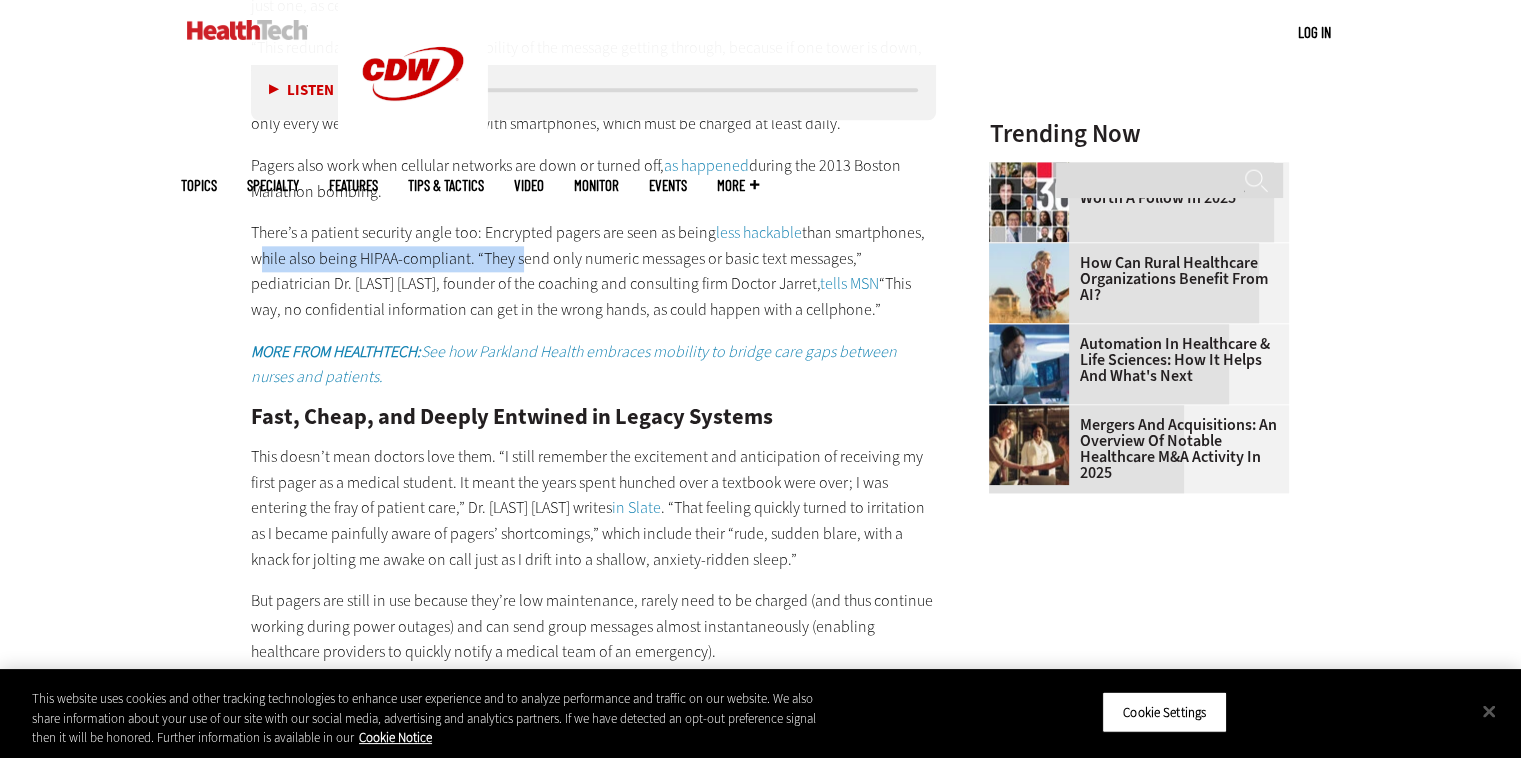 drag, startPoint x: 246, startPoint y: 193, endPoint x: 559, endPoint y: 203, distance: 313.1597 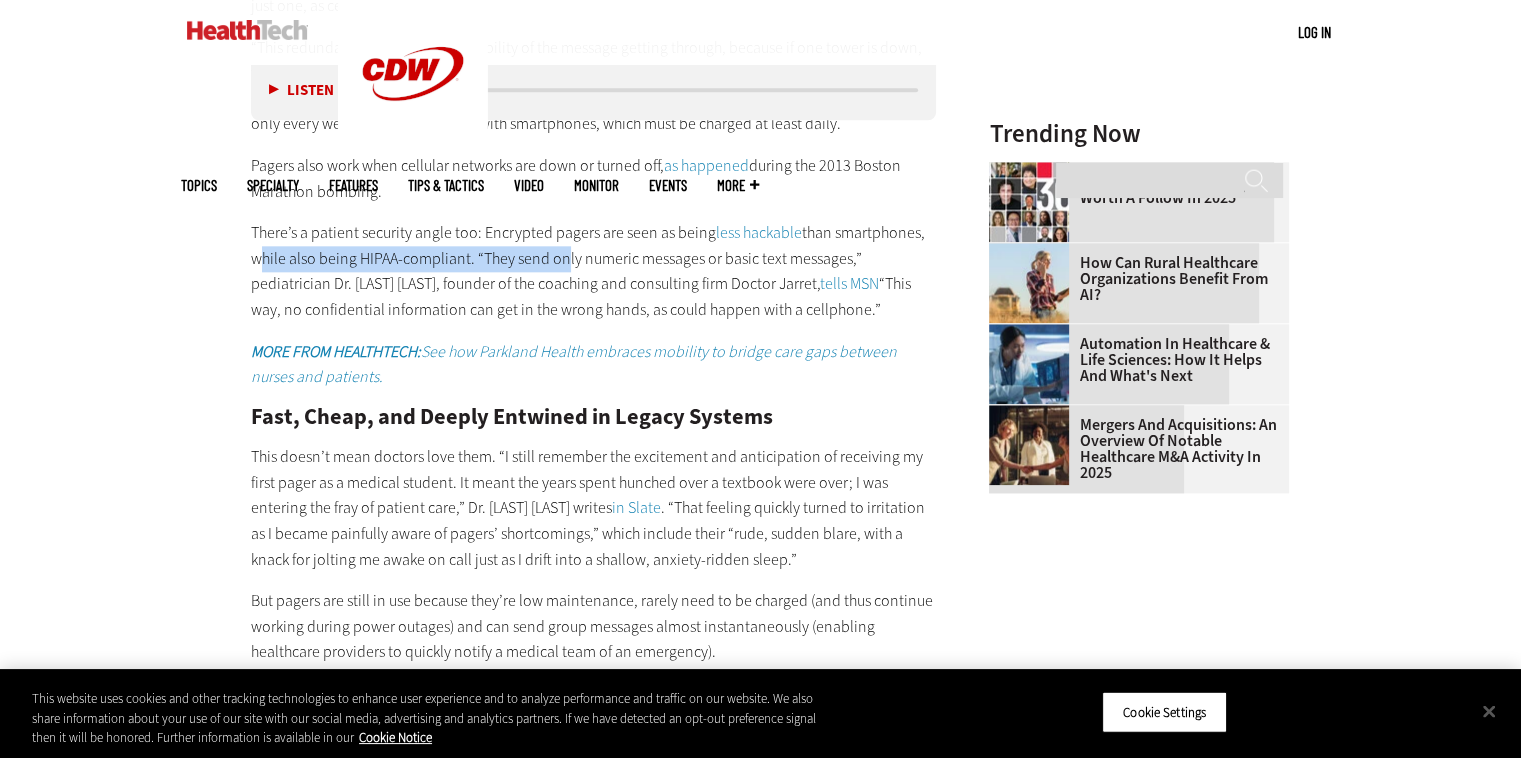 click on "There’s a patient security angle too: Encrypted pagers are seen as being less hackable than smartphones, while also being HIPAA-compliant. “They send only numeric messages or basic text messages,” pediatrician Dr. [LAST] [LAST], founder of the coaching and consulting firm Doctor Jarret, tells MSN. “This way, no confidential information can get in the wrong hands, as could happen with a cellphone.”" at bounding box center (594, 271) 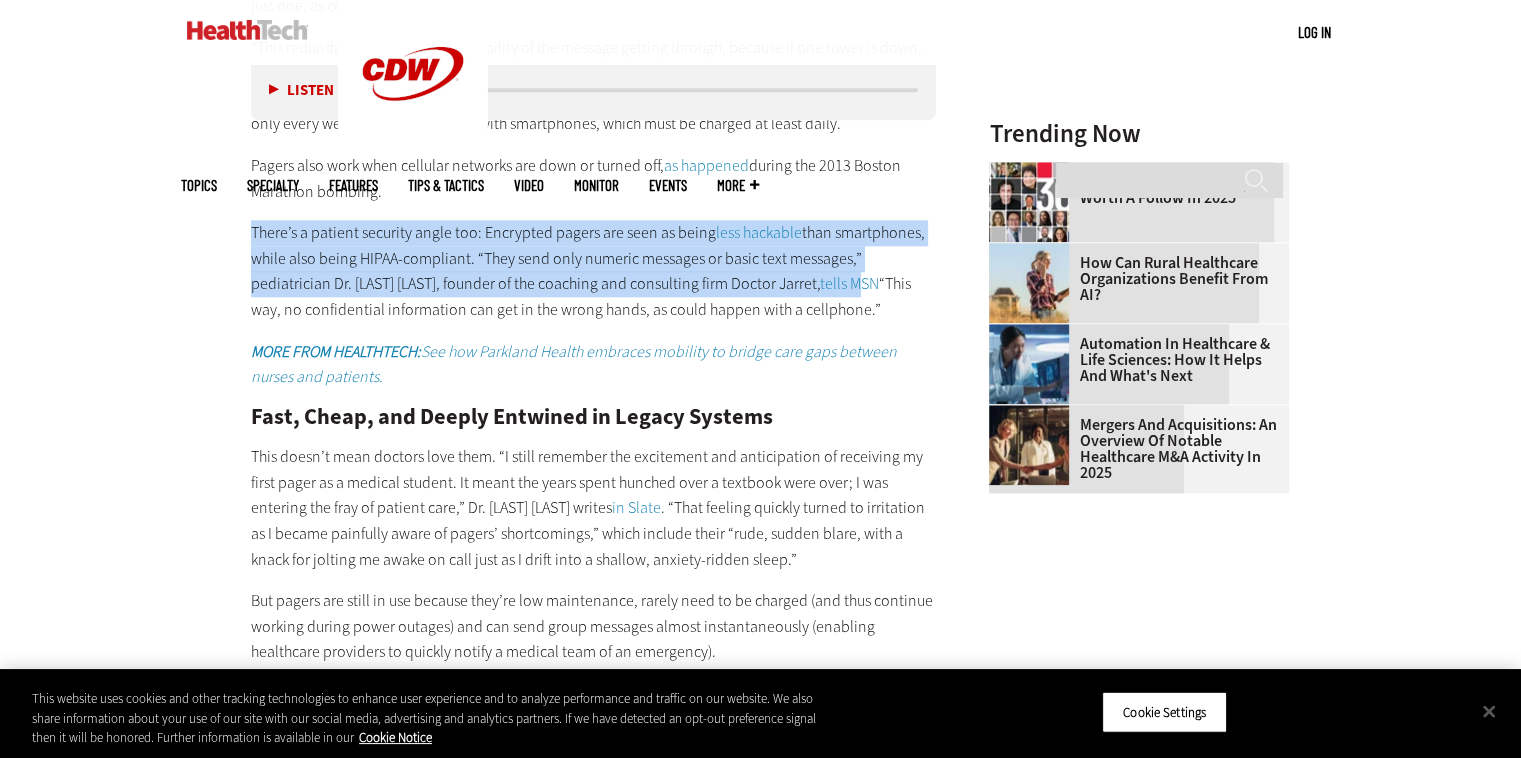 drag, startPoint x: 279, startPoint y: 178, endPoint x: 862, endPoint y: 229, distance: 585.22644 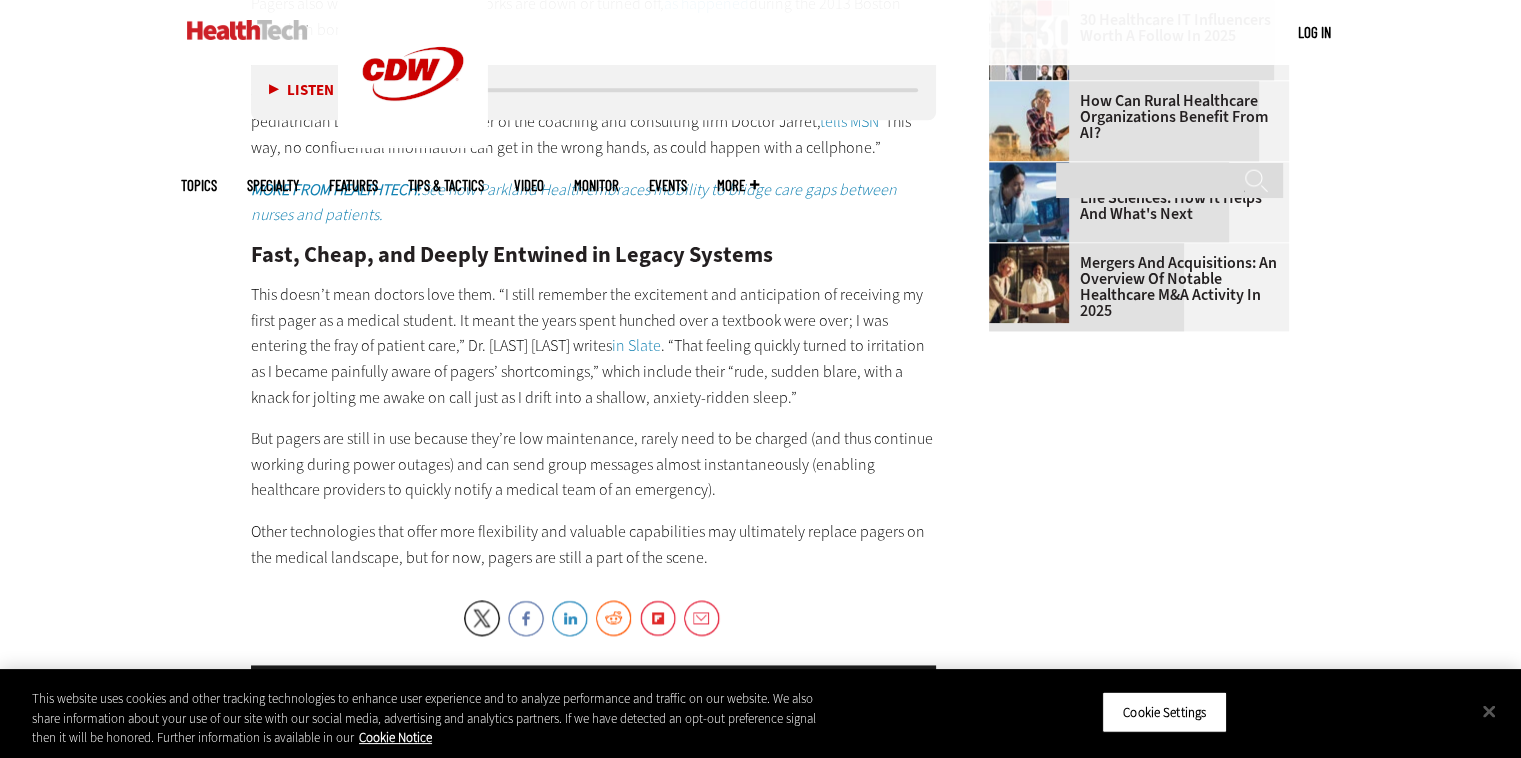 scroll, scrollTop: 2500, scrollLeft: 0, axis: vertical 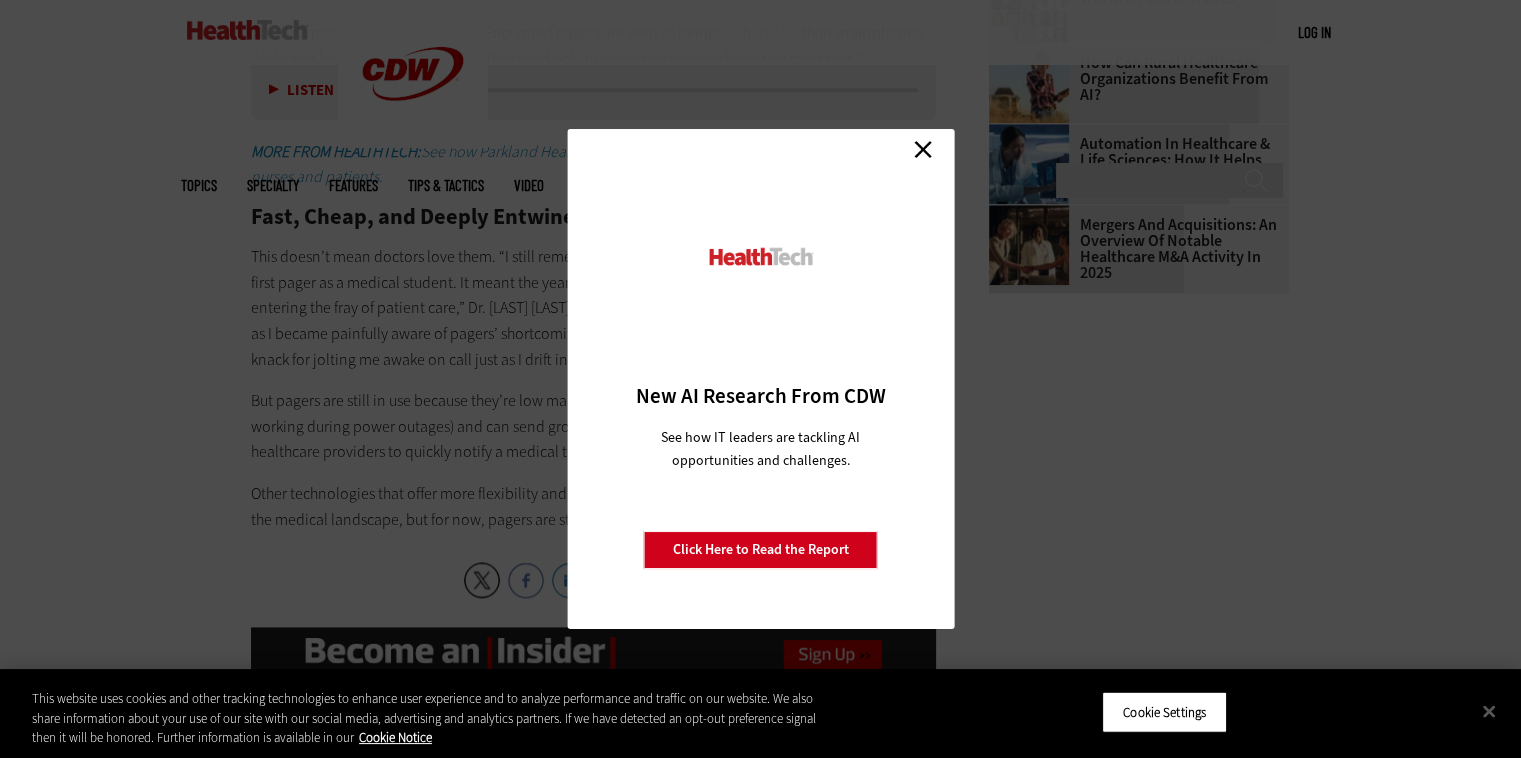 click on "Close" at bounding box center [923, 149] 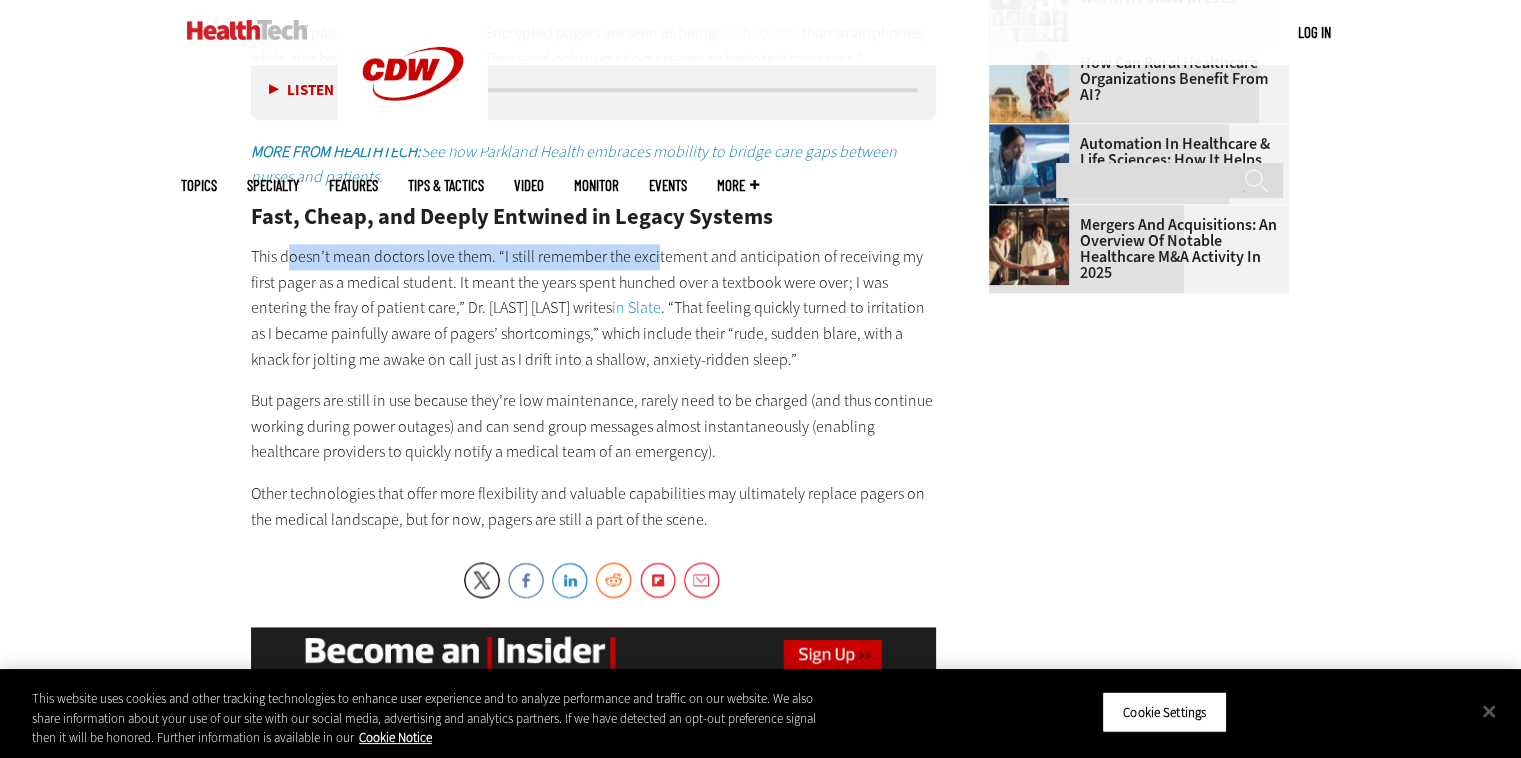 drag, startPoint x: 501, startPoint y: 216, endPoint x: 654, endPoint y: 216, distance: 153 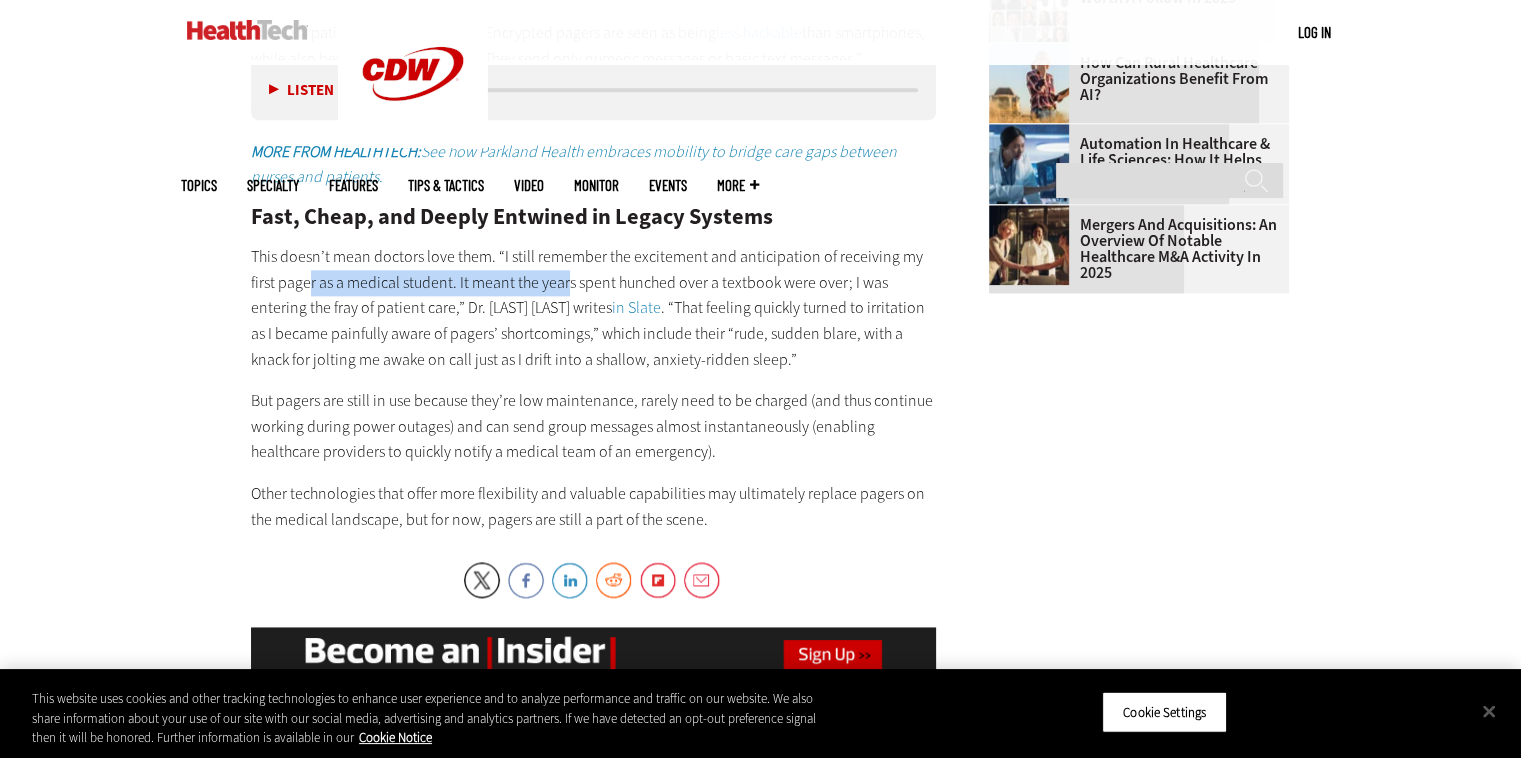 drag, startPoint x: 310, startPoint y: 234, endPoint x: 682, endPoint y: 224, distance: 372.1344 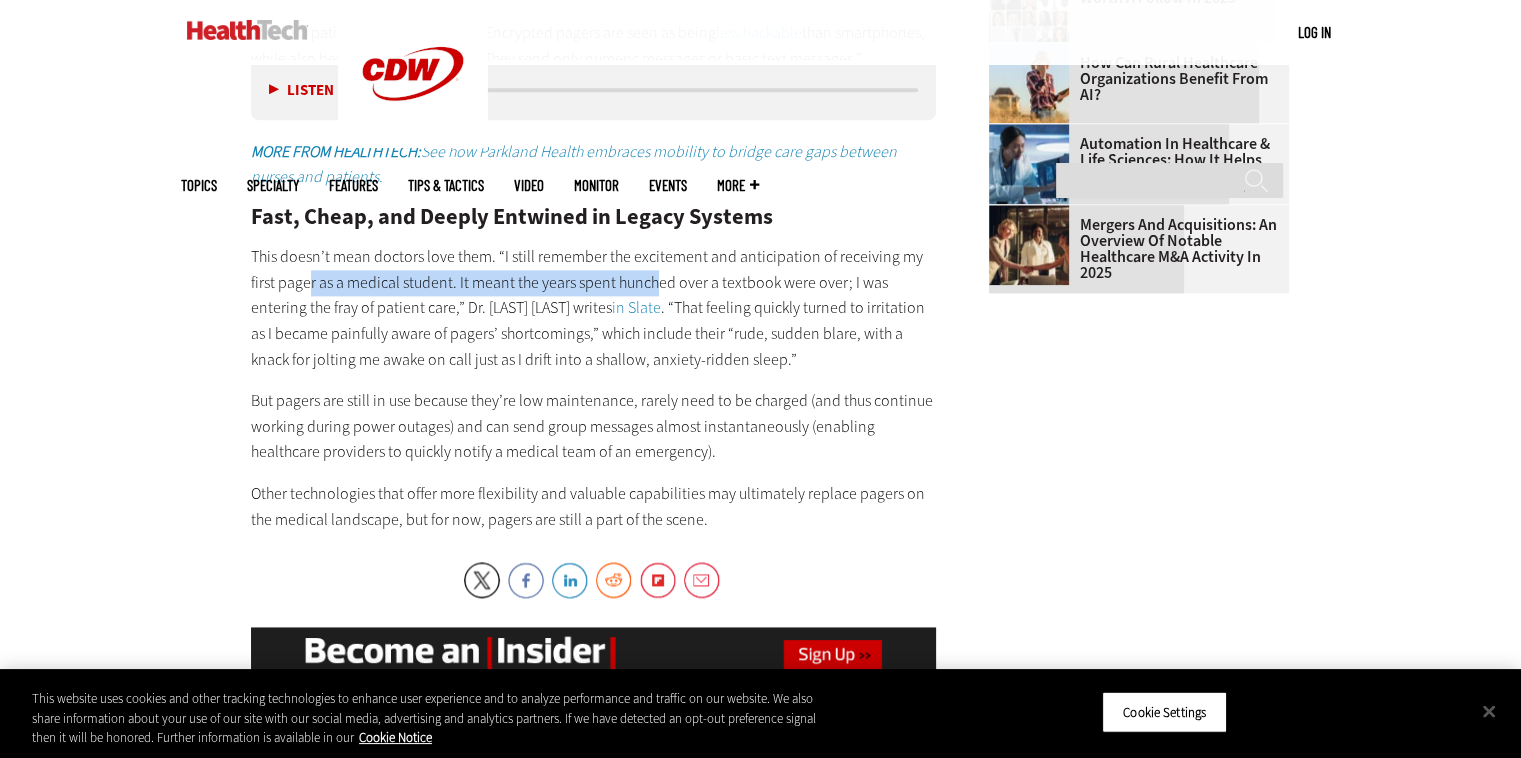 click on "This doesn’t mean doctors love them. “I still remember the excitement and anticipation of receiving my first pager as a medical student. It meant the years spent hunched over a textbook were over; I was entering the fray of patient care,” Dr. [LAST] [LAST] writes in Slate. “That feeling quickly turned to irritation as I became painfully aware of pagers’ shortcomings,” which include their “rude, sudden blare, with a knack for jolting me awake on call just as I drift into a shallow, anxiety-ridden sleep.”" at bounding box center (594, 308) 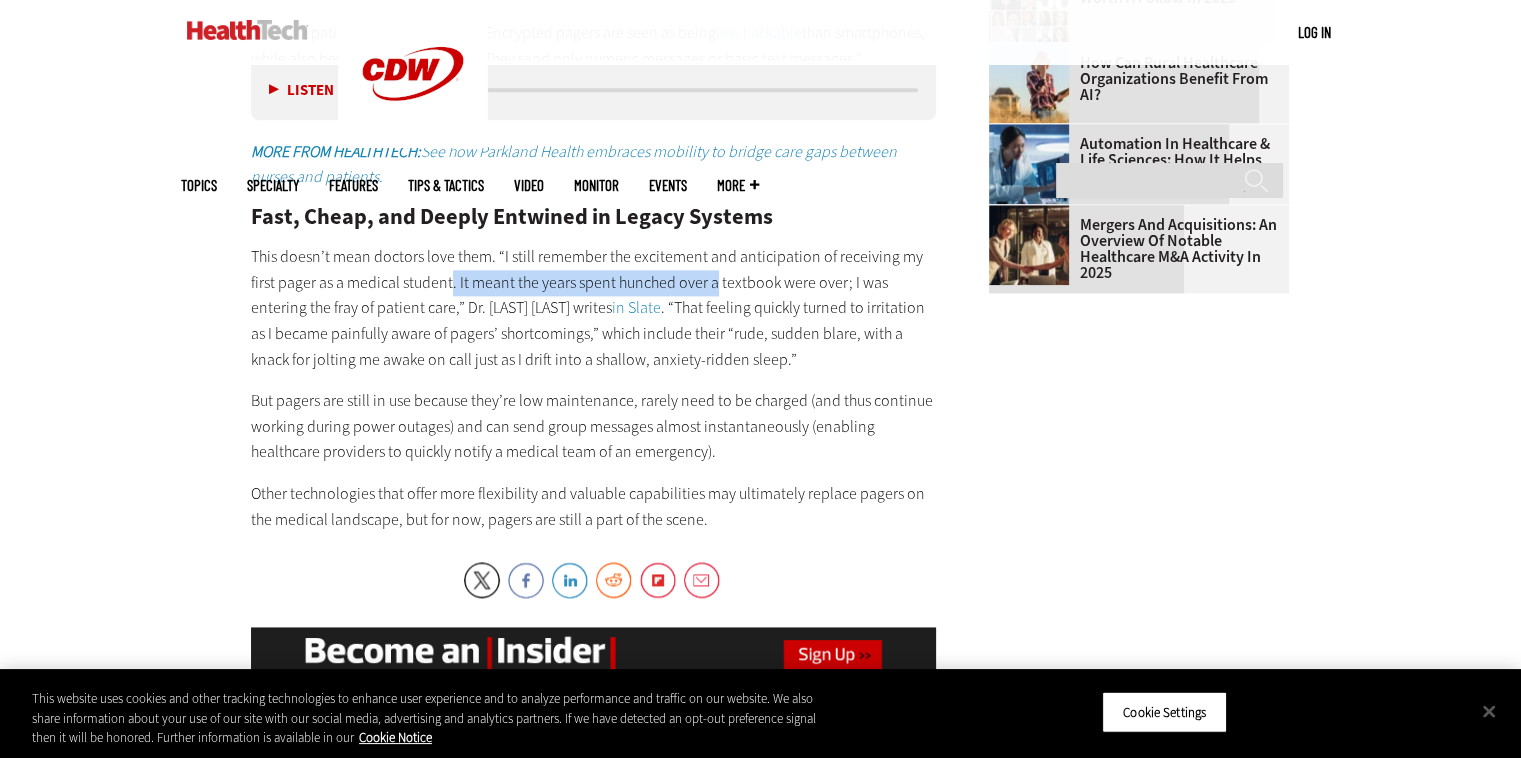 drag, startPoint x: 449, startPoint y: 227, endPoint x: 736, endPoint y: 230, distance: 287.0157 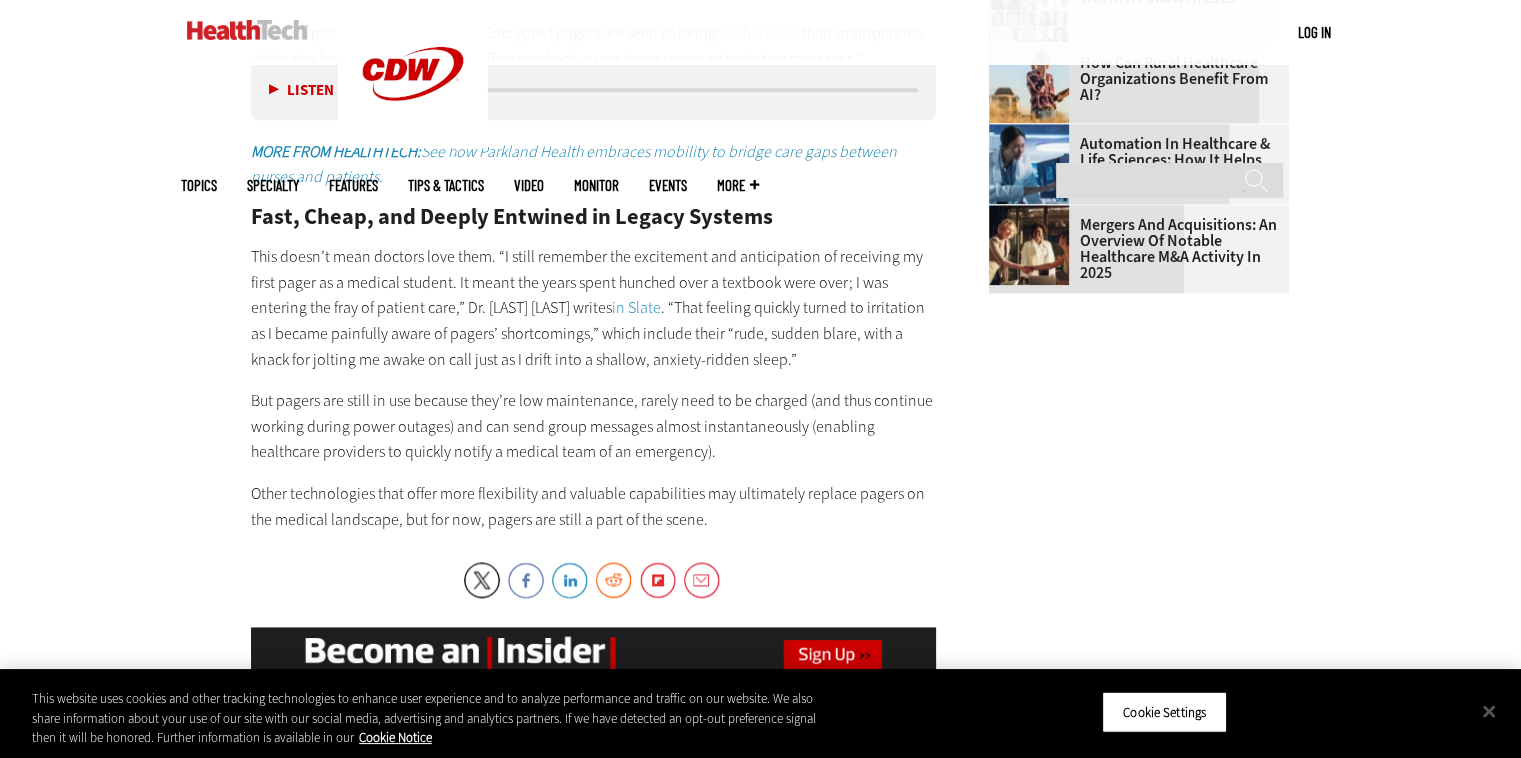 click on "This doesn’t mean doctors love them. “I still remember the excitement and anticipation of receiving my first pager as a medical student. It meant the years spent hunched over a textbook were over; I was entering the fray of patient care,” Dr. [LAST] [LAST] writes in Slate. “That feeling quickly turned to irritation as I became painfully aware of pagers’ shortcomings,” which include their “rude, sudden blare, with a knack for jolting me awake on call just as I drift into a shallow, anxiety-ridden sleep.”" at bounding box center (594, 308) 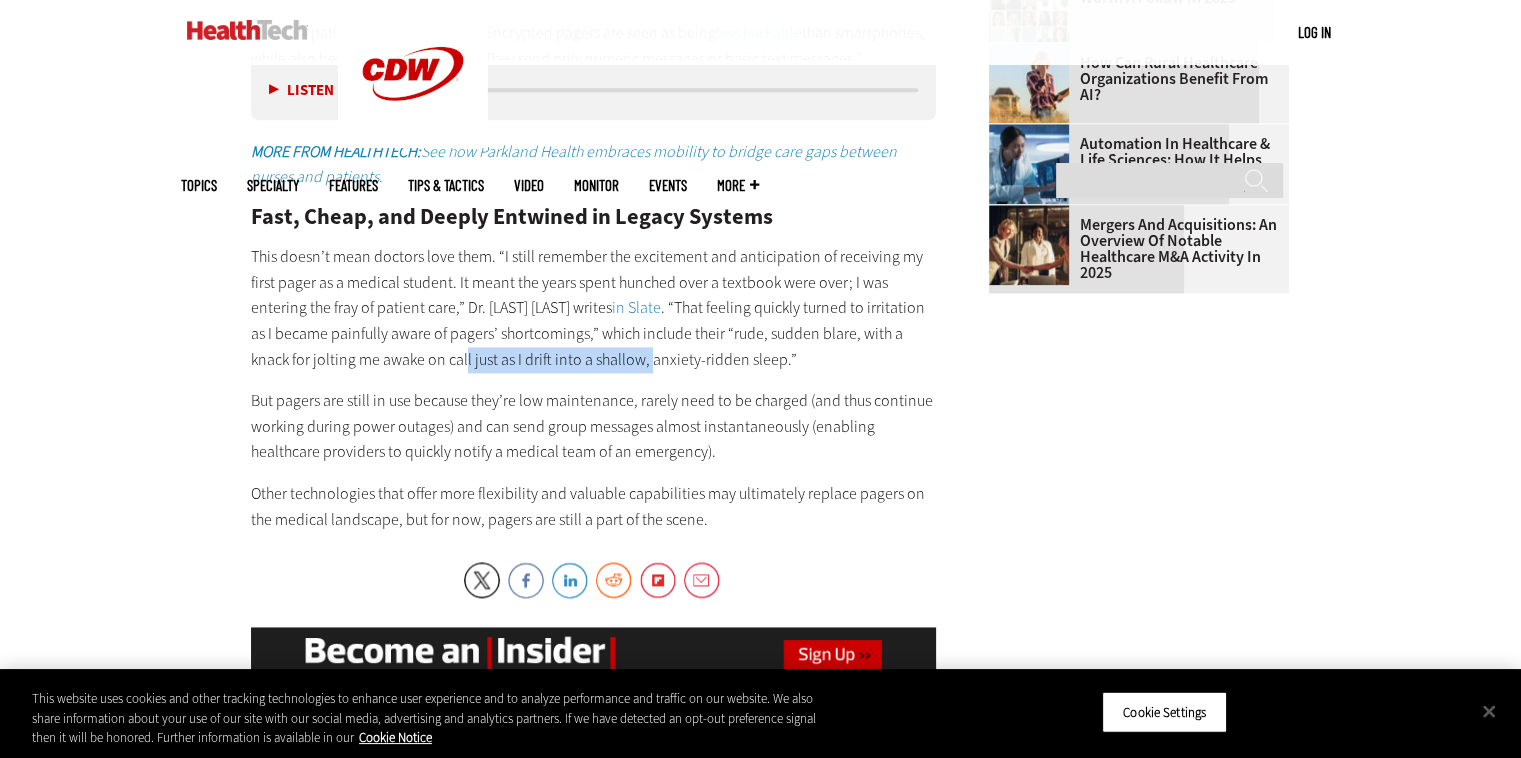 click on "This doesn’t mean doctors love them. “I still remember the excitement and anticipation of receiving my first pager as a medical student. It meant the years spent hunched over a textbook were over; I was entering the fray of patient care,” Dr. [LAST] [LAST] writes in Slate. “That feeling quickly turned to irritation as I became painfully aware of pagers’ shortcomings,” which include their “rude, sudden blare, with a knack for jolting me awake on call just as I drift into a shallow, anxiety-ridden sleep.”" at bounding box center (594, 308) 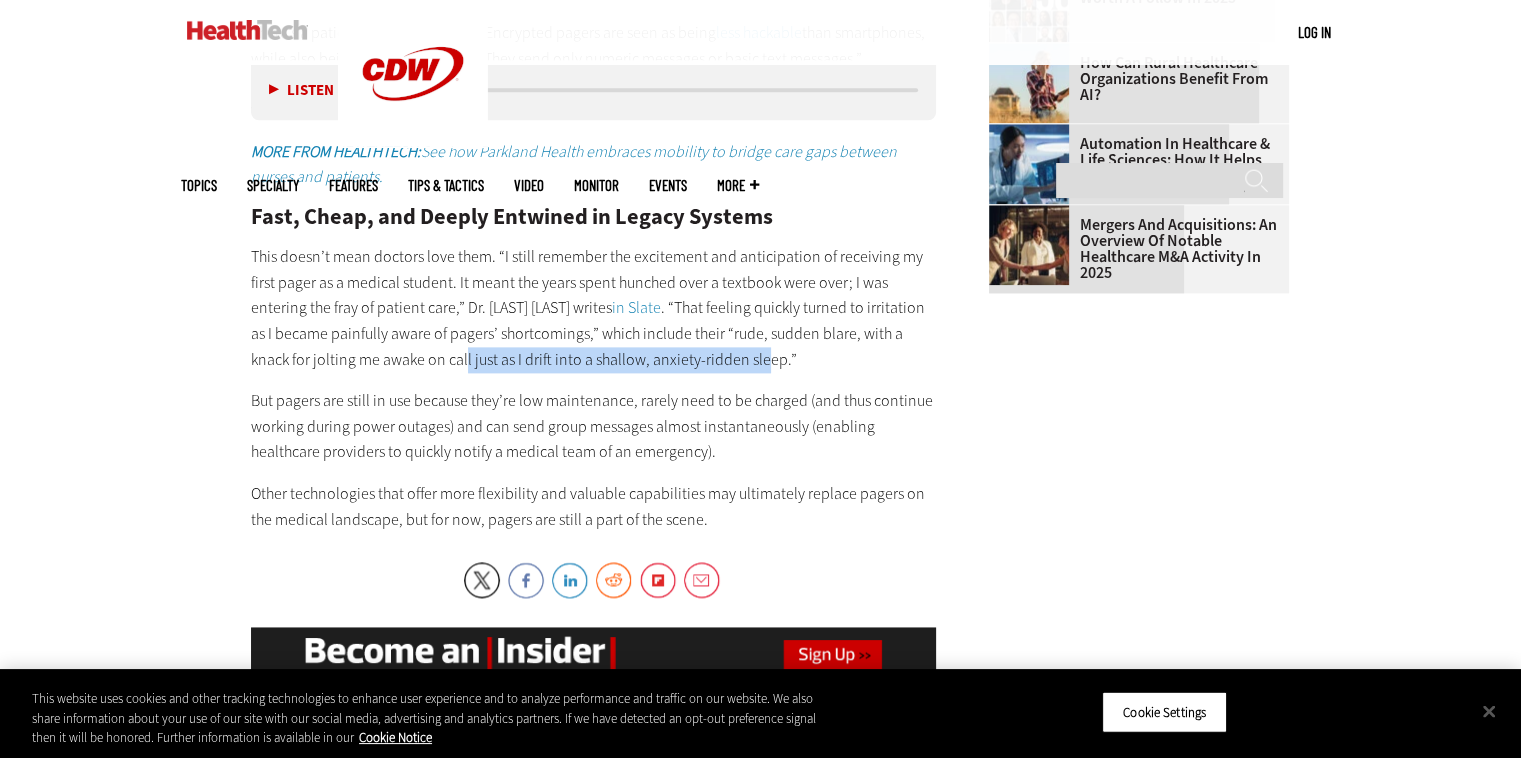 click on "This doesn’t mean doctors love them. “I still remember the excitement and anticipation of receiving my first pager as a medical student. It meant the years spent hunched over a textbook were over; I was entering the fray of patient care,” Dr. [LAST] [LAST] writes in Slate. “That feeling quickly turned to irritation as I became painfully aware of pagers’ shortcomings,” which include their “rude, sudden blare, with a knack for jolting me awake on call just as I drift into a shallow, anxiety-ridden sleep.”" at bounding box center [594, 308] 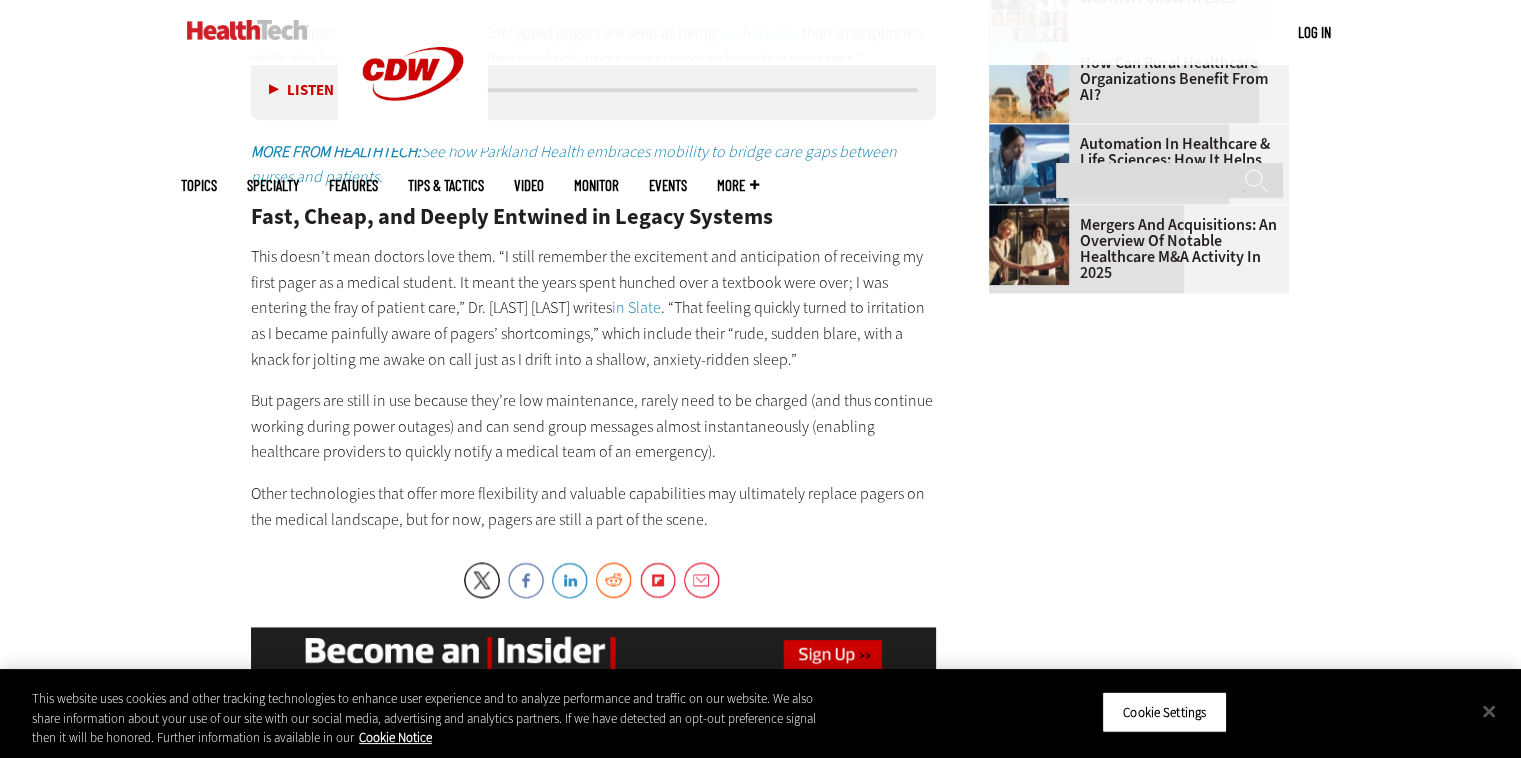 scroll, scrollTop: 2600, scrollLeft: 0, axis: vertical 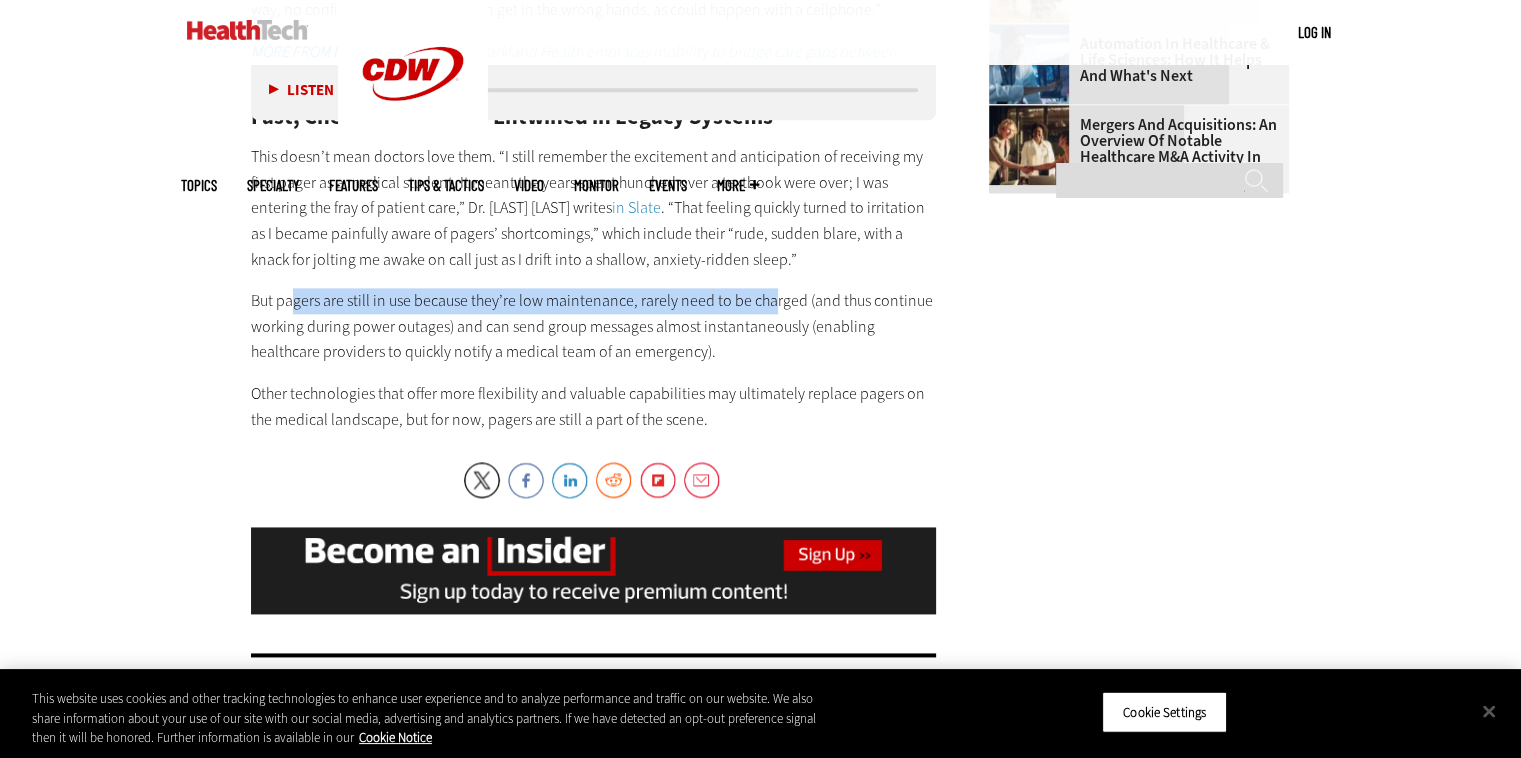 drag, startPoint x: 295, startPoint y: 253, endPoint x: 780, endPoint y: 256, distance: 485.00928 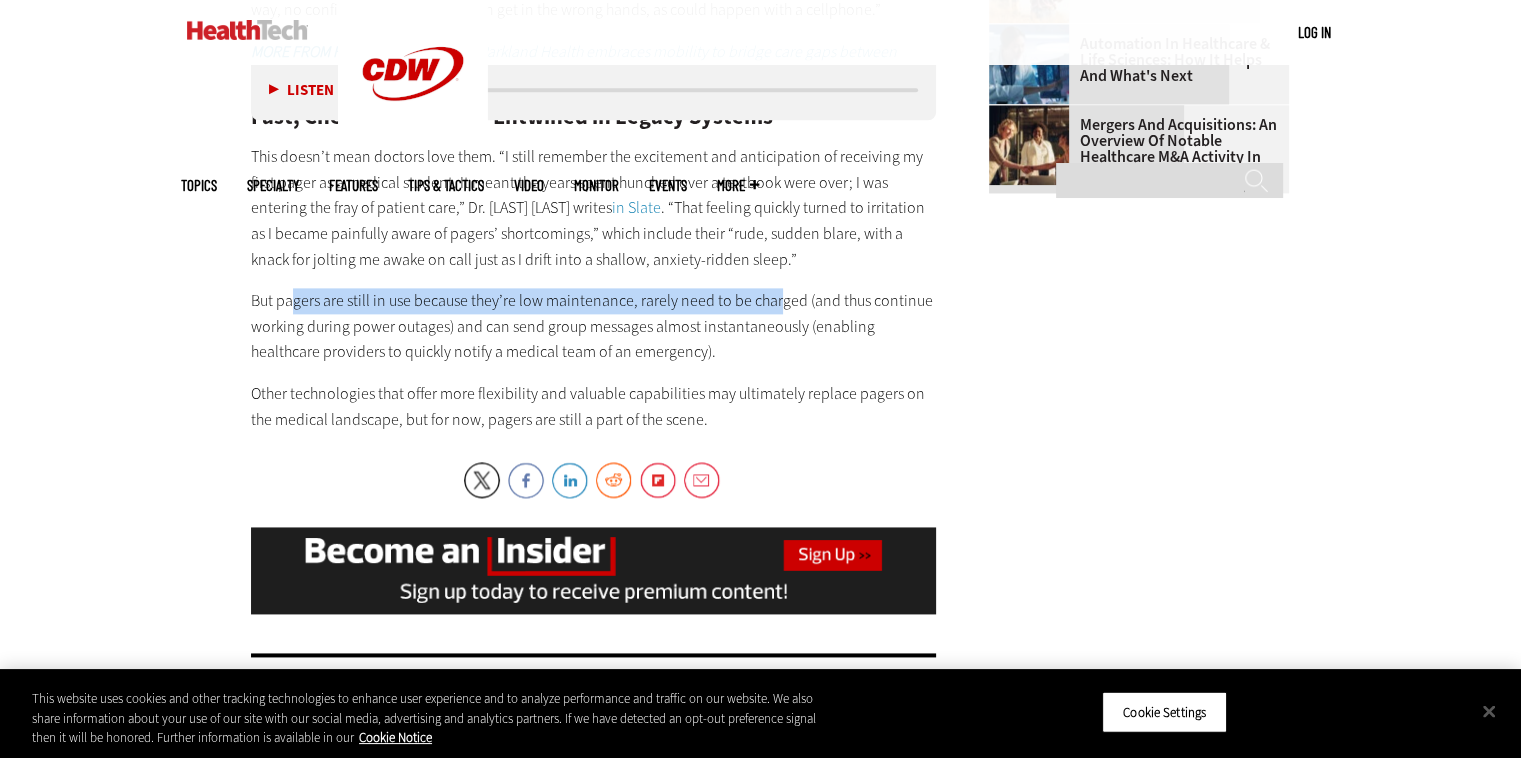 click on "But pagers are still in use because they’re low maintenance, rarely need to be charged (and thus continue working during power outages) and can send group messages almost instantaneously (enabling healthcare providers to quickly notify a medical team of an emergency)." at bounding box center (594, 326) 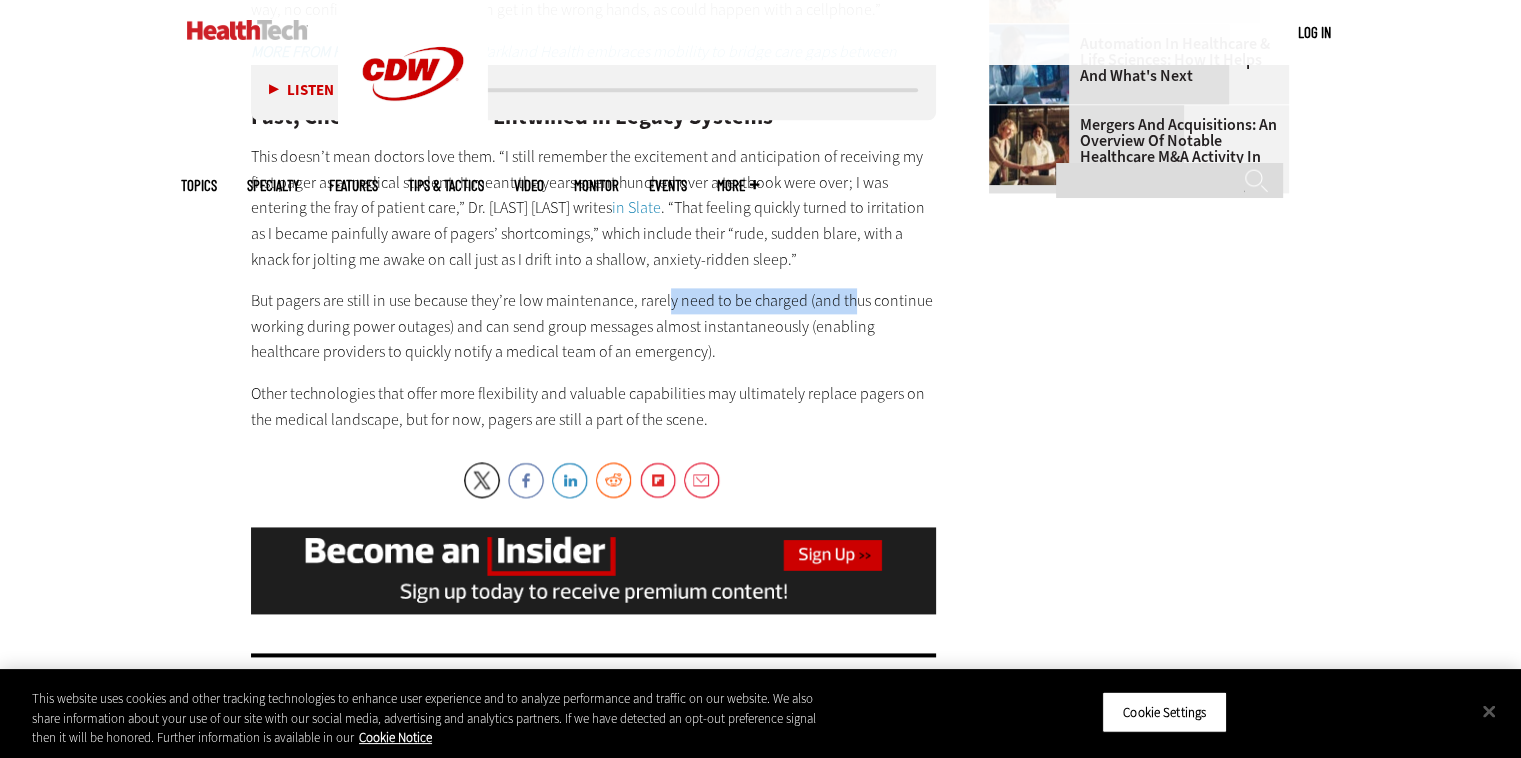 click on "But pagers are still in use because they’re low maintenance, rarely need to be charged (and thus continue working during power outages) and can send group messages almost instantaneously (enabling healthcare providers to quickly notify a medical team of an emergency)." at bounding box center (594, 326) 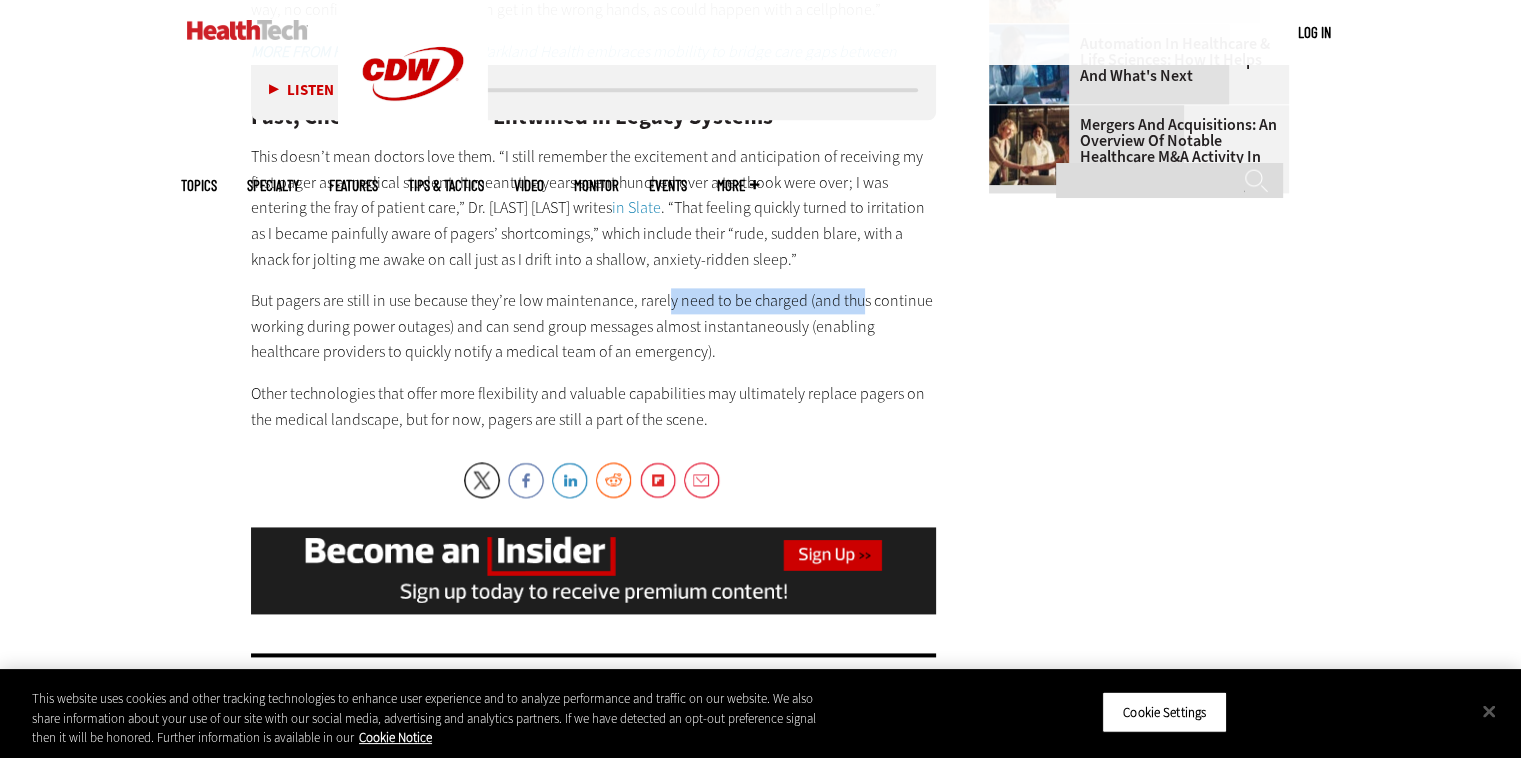 click on "But pagers are still in use because they’re low maintenance, rarely need to be charged (and thus continue working during power outages) and can send group messages almost instantaneously (enabling healthcare providers to quickly notify a medical team of an emergency)." at bounding box center (594, 326) 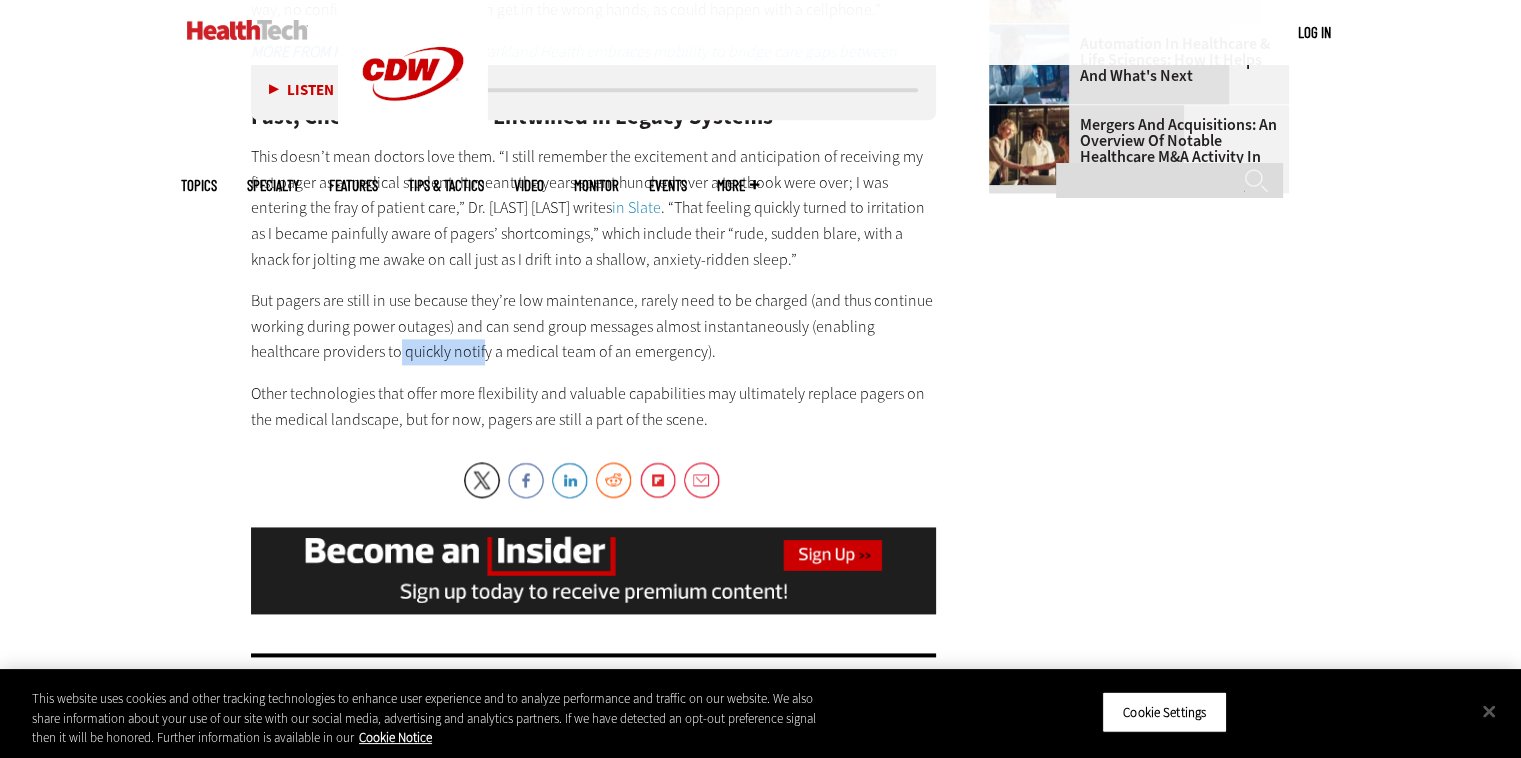 click on "But pagers are still in use because they’re low maintenance, rarely need to be charged (and thus continue working during power outages) and can send group messages almost instantaneously (enabling healthcare providers to quickly notify a medical team of an emergency)." at bounding box center (594, 326) 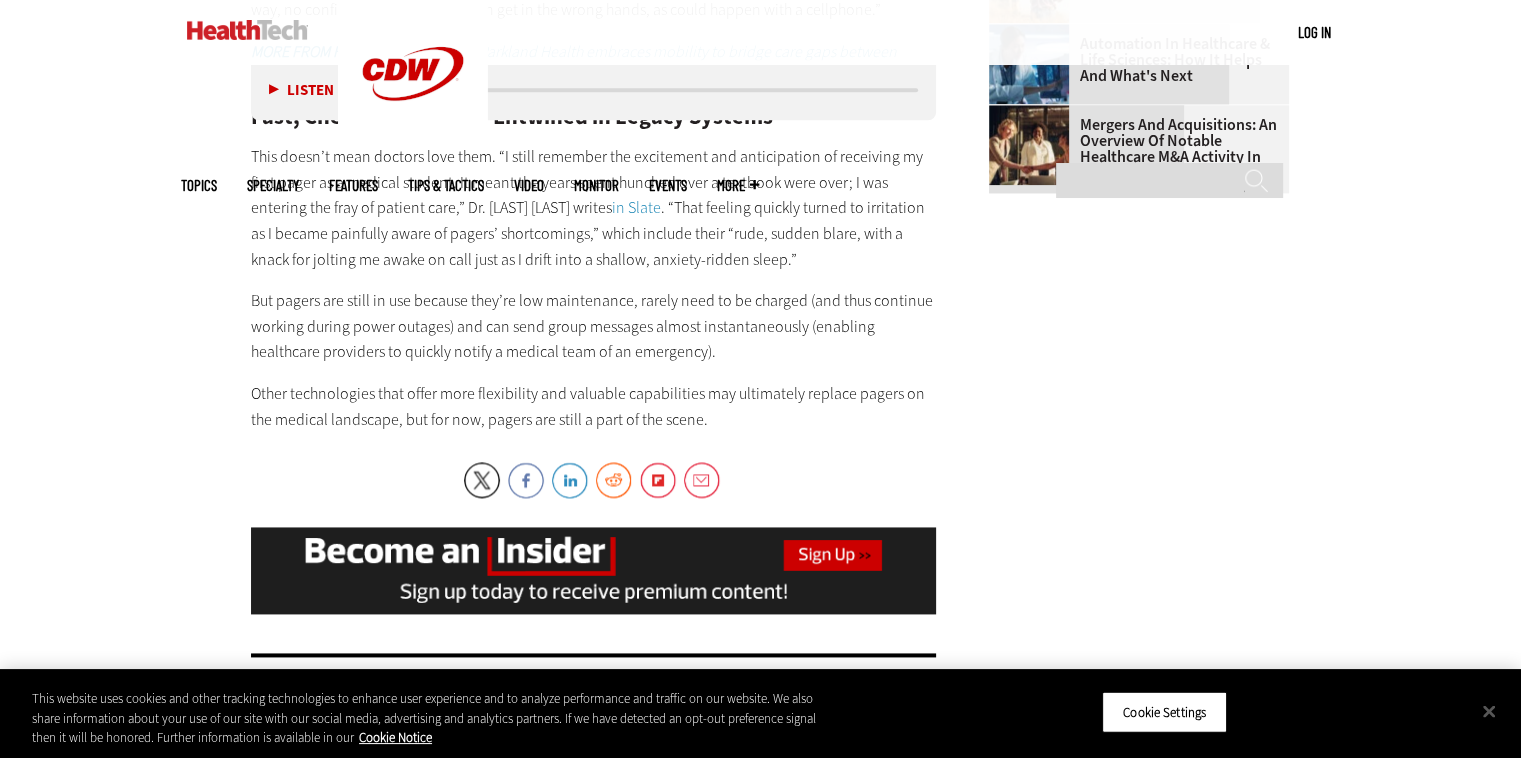 click on "But pagers are still in use because they’re low maintenance, rarely need to be charged (and thus continue working during power outages) and can send group messages almost instantaneously (enabling healthcare providers to quickly notify a medical team of an emergency)." at bounding box center [594, 326] 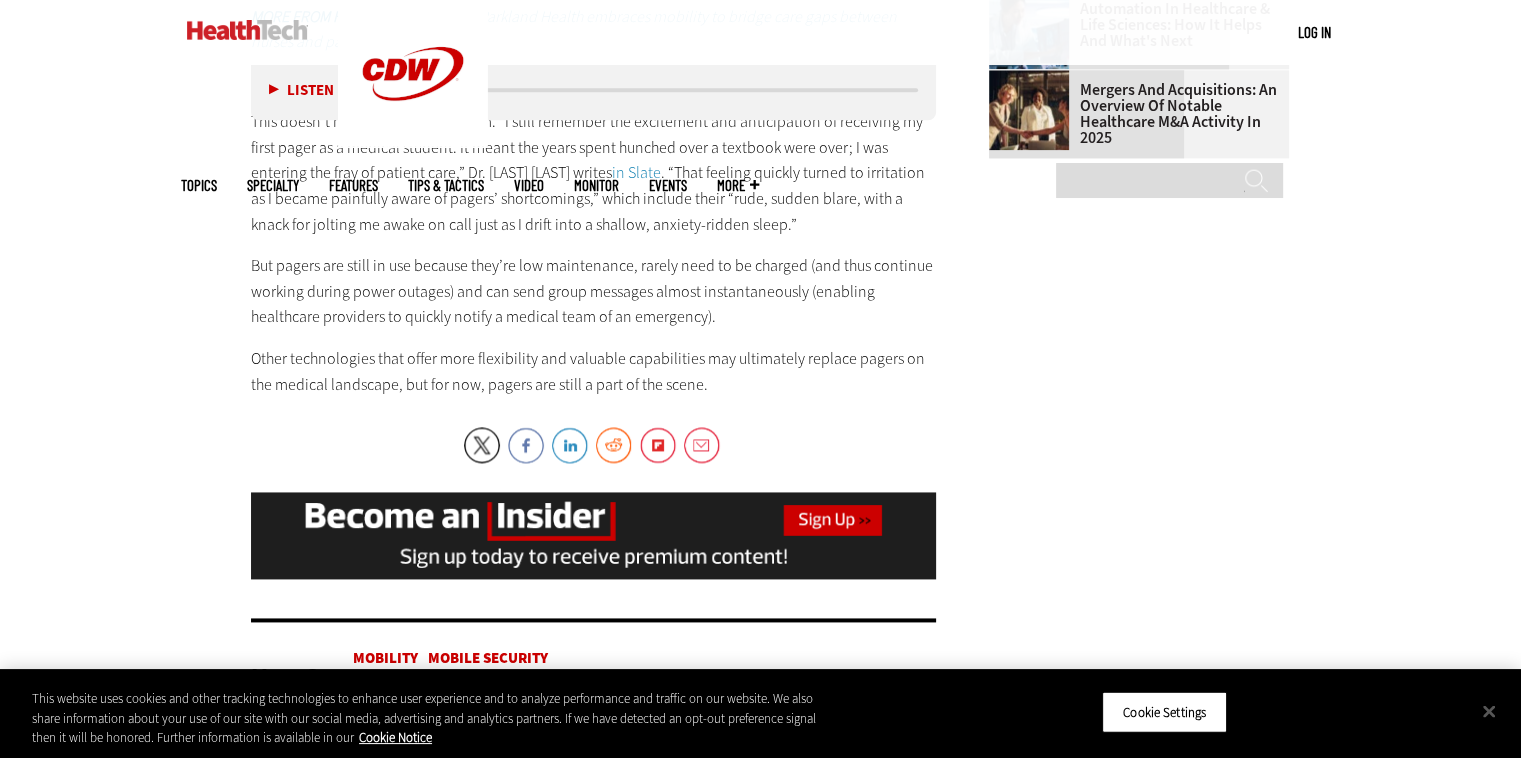 scroll, scrollTop: 2700, scrollLeft: 0, axis: vertical 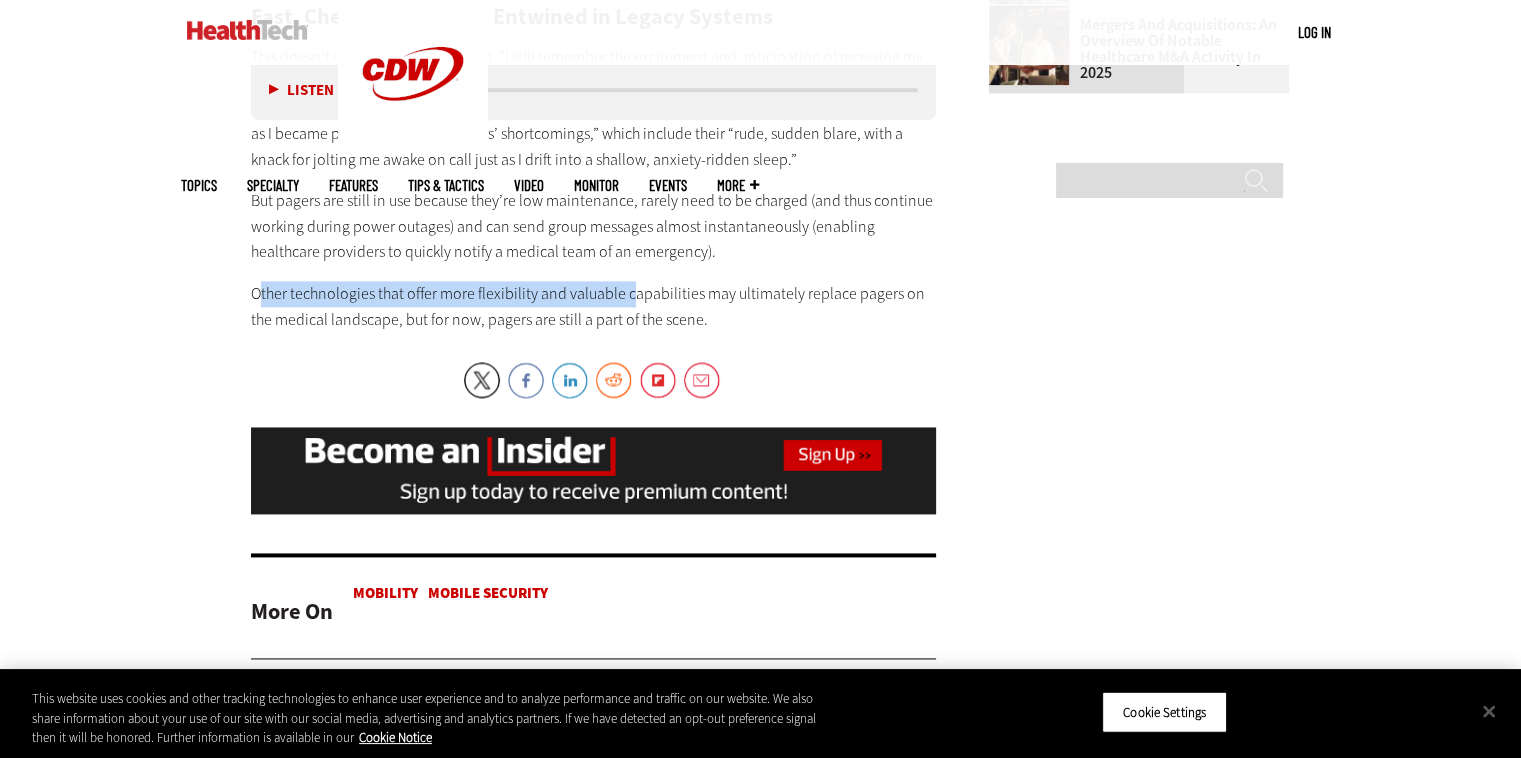 drag, startPoint x: 261, startPoint y: 237, endPoint x: 806, endPoint y: 234, distance: 545.00824 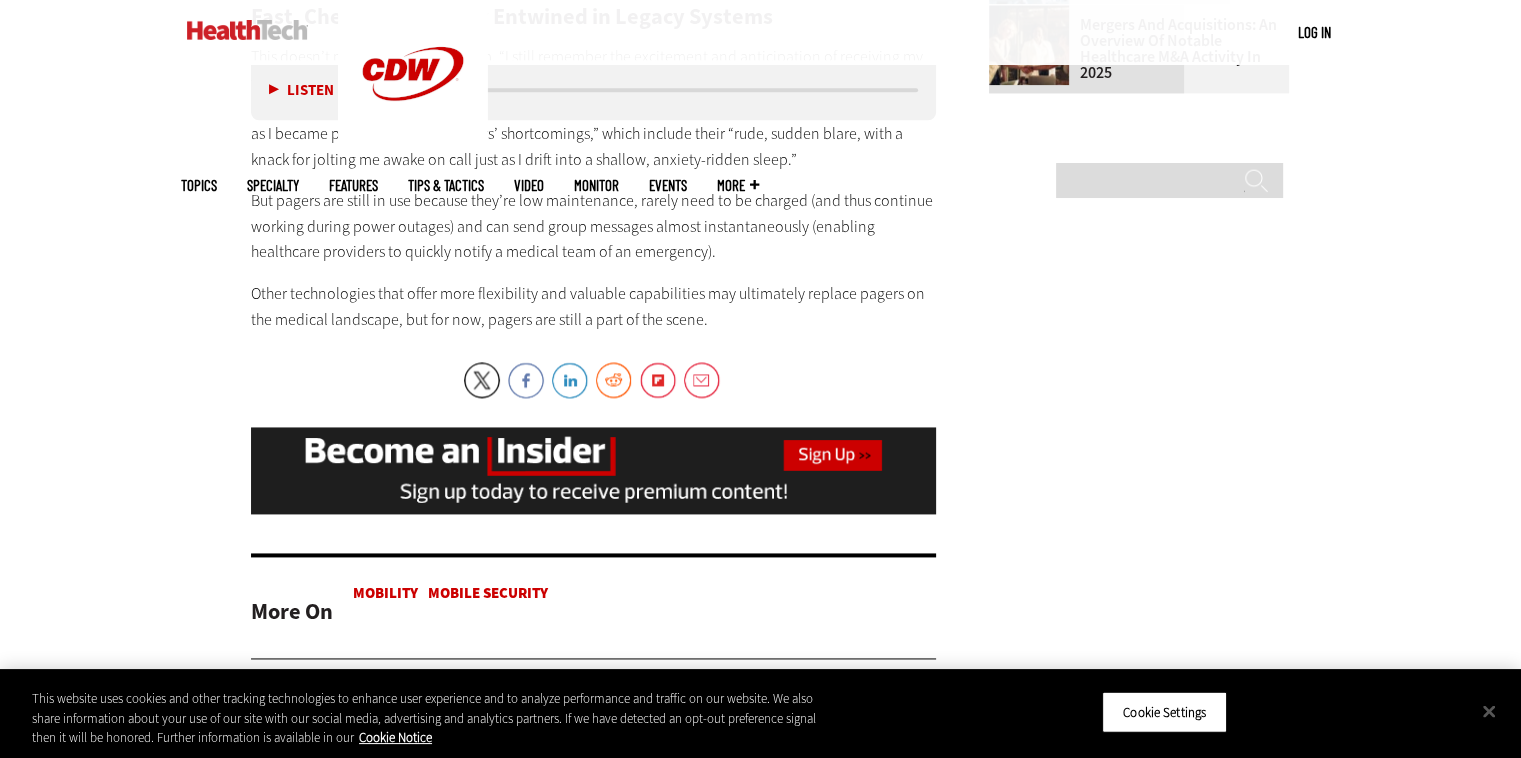 click on "Other technologies that offer more flexibility and valuable capabilities may ultimately replace pagers on the medical landscape, but for now, pagers are still a part of the scene." at bounding box center (594, 306) 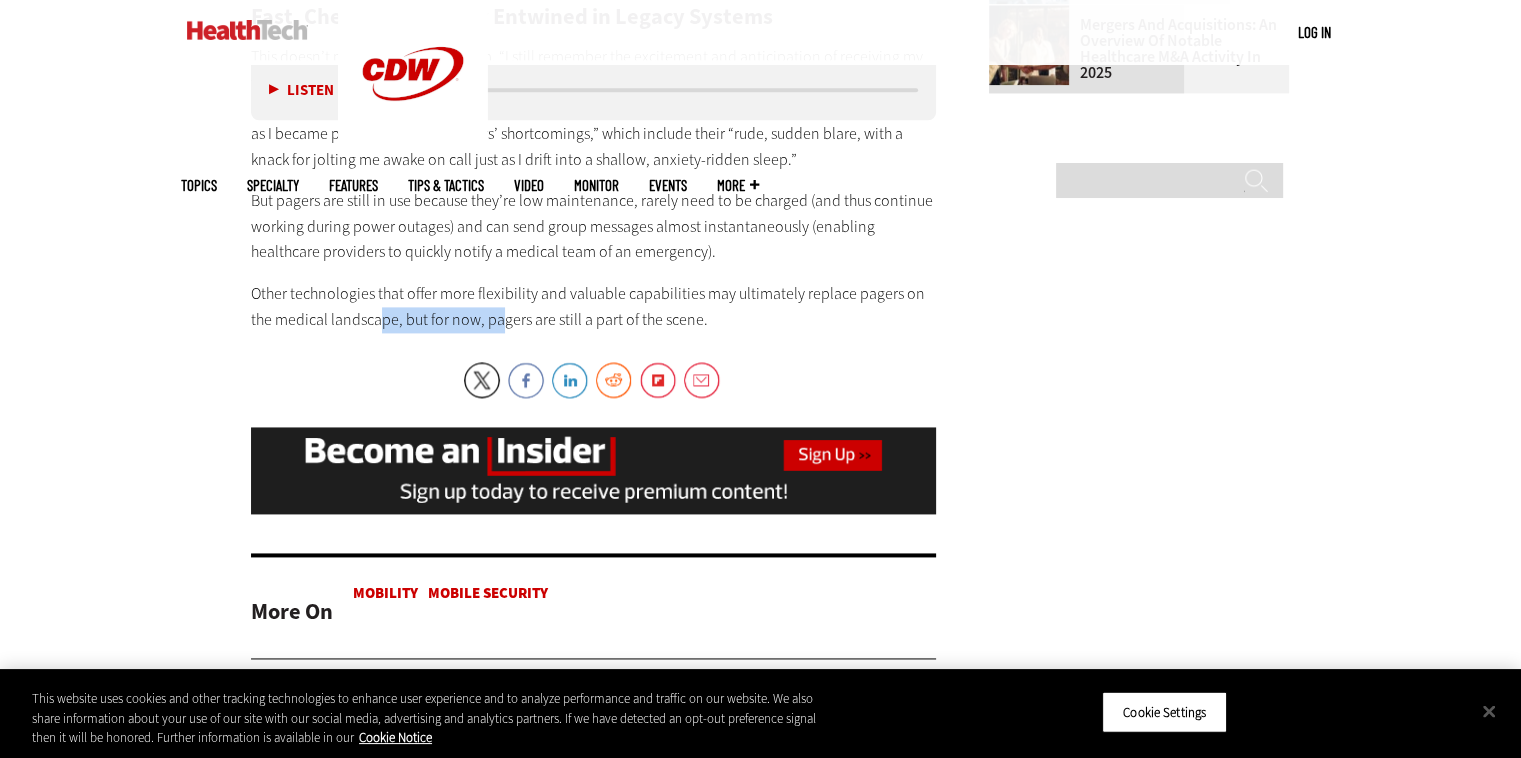 drag, startPoint x: 381, startPoint y: 268, endPoint x: 703, endPoint y: 273, distance: 322.03882 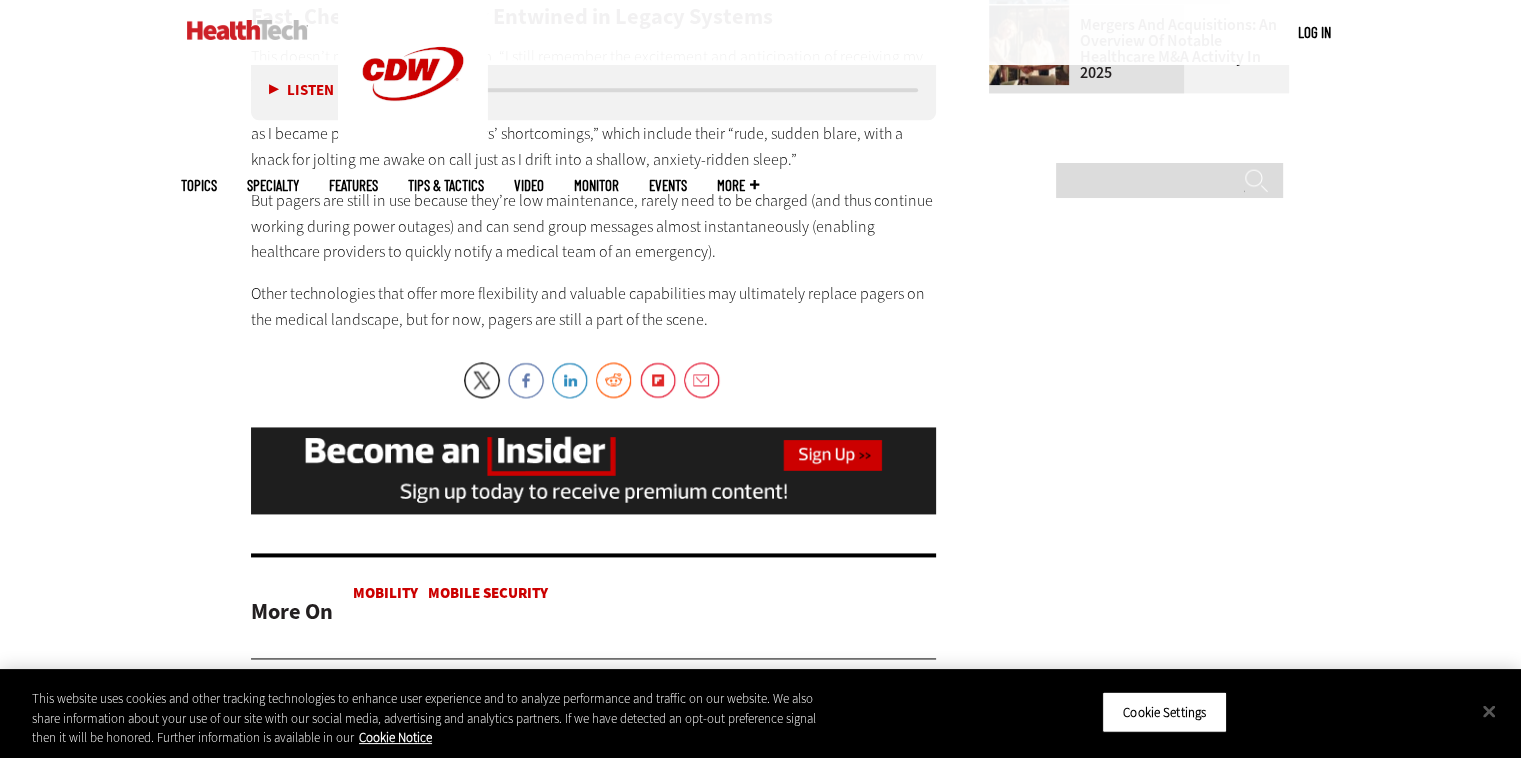 drag, startPoint x: 700, startPoint y: 271, endPoint x: 728, endPoint y: 272, distance: 28.01785 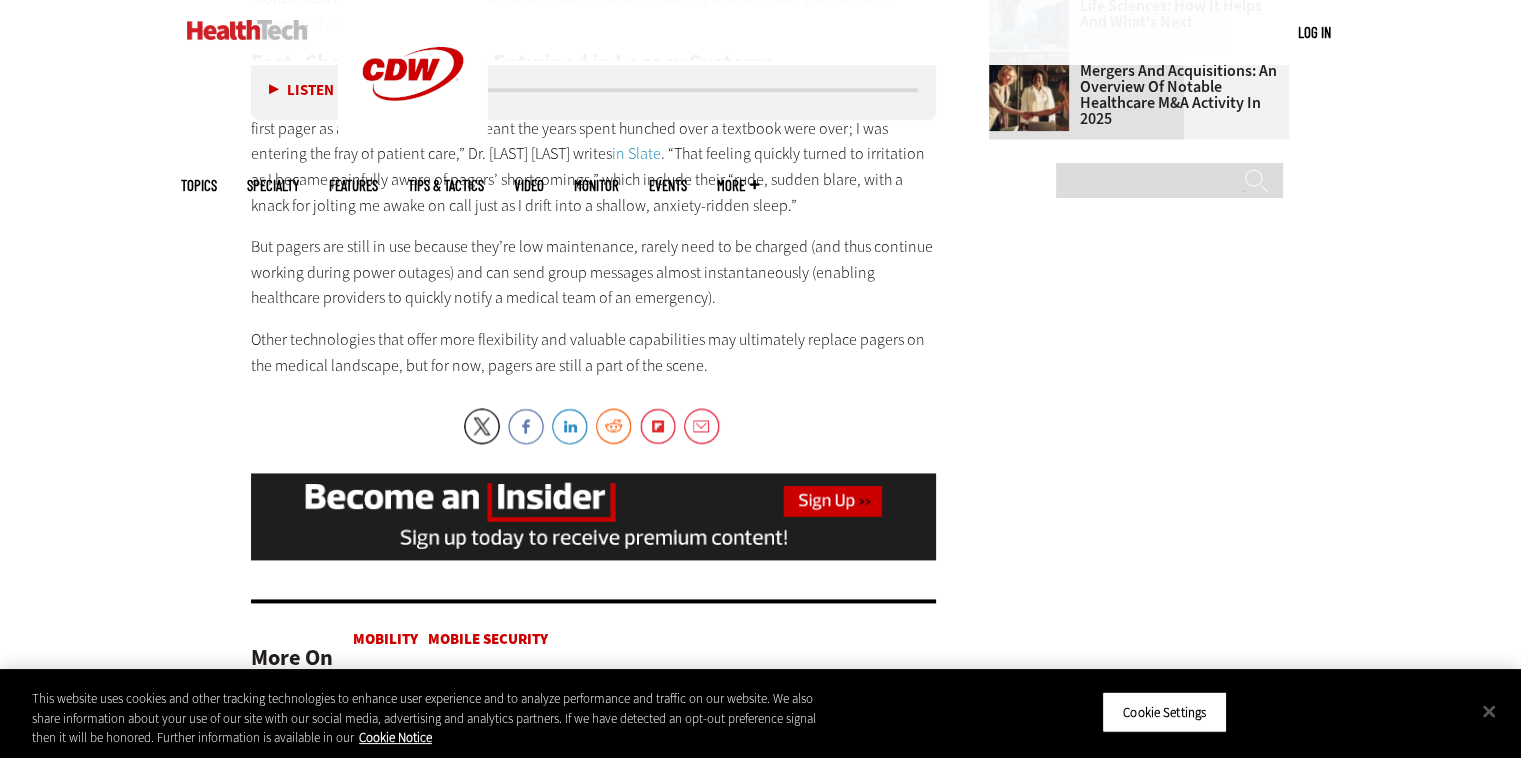 scroll, scrollTop: 2600, scrollLeft: 0, axis: vertical 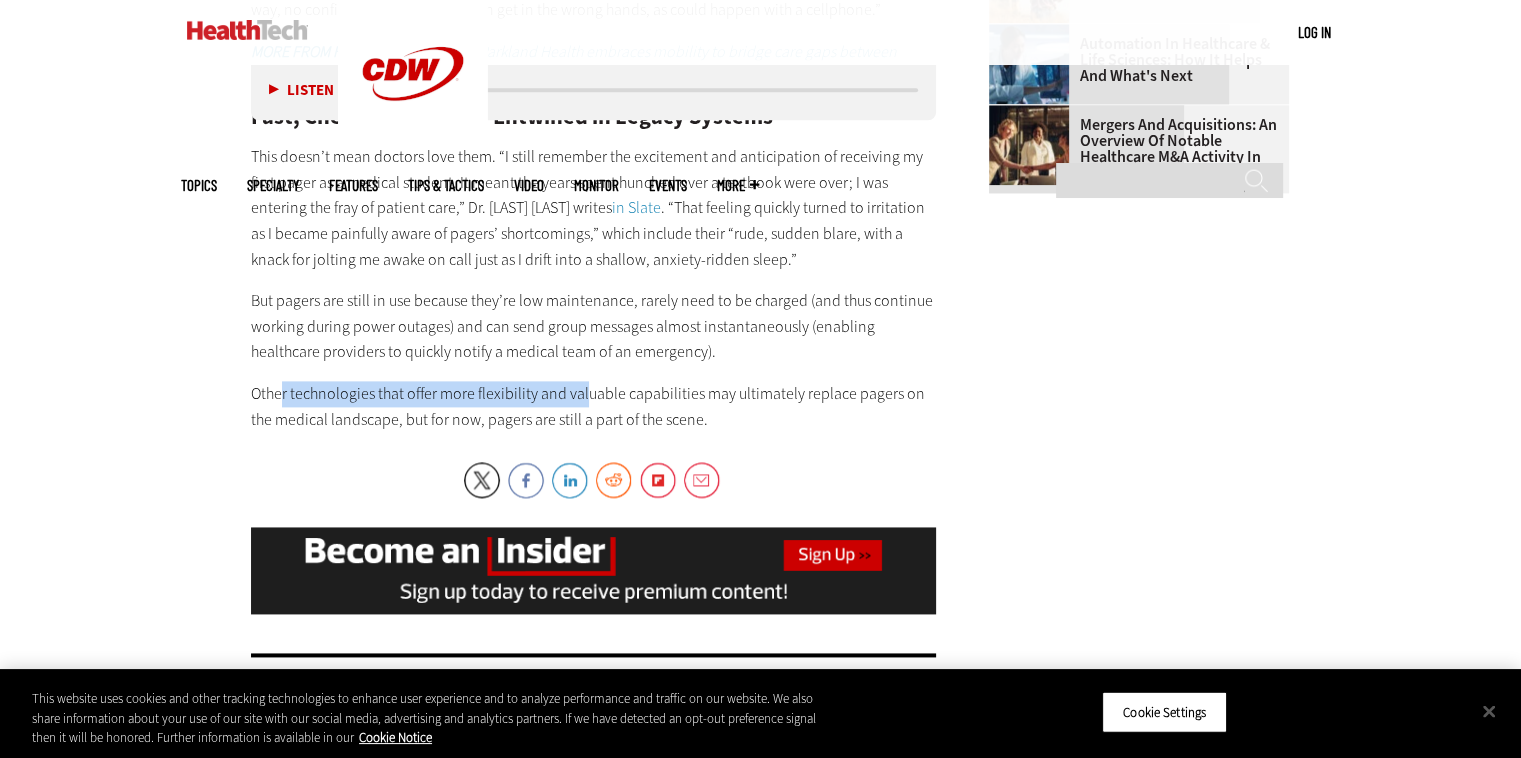 drag, startPoint x: 278, startPoint y: 344, endPoint x: 714, endPoint y: 333, distance: 436.13873 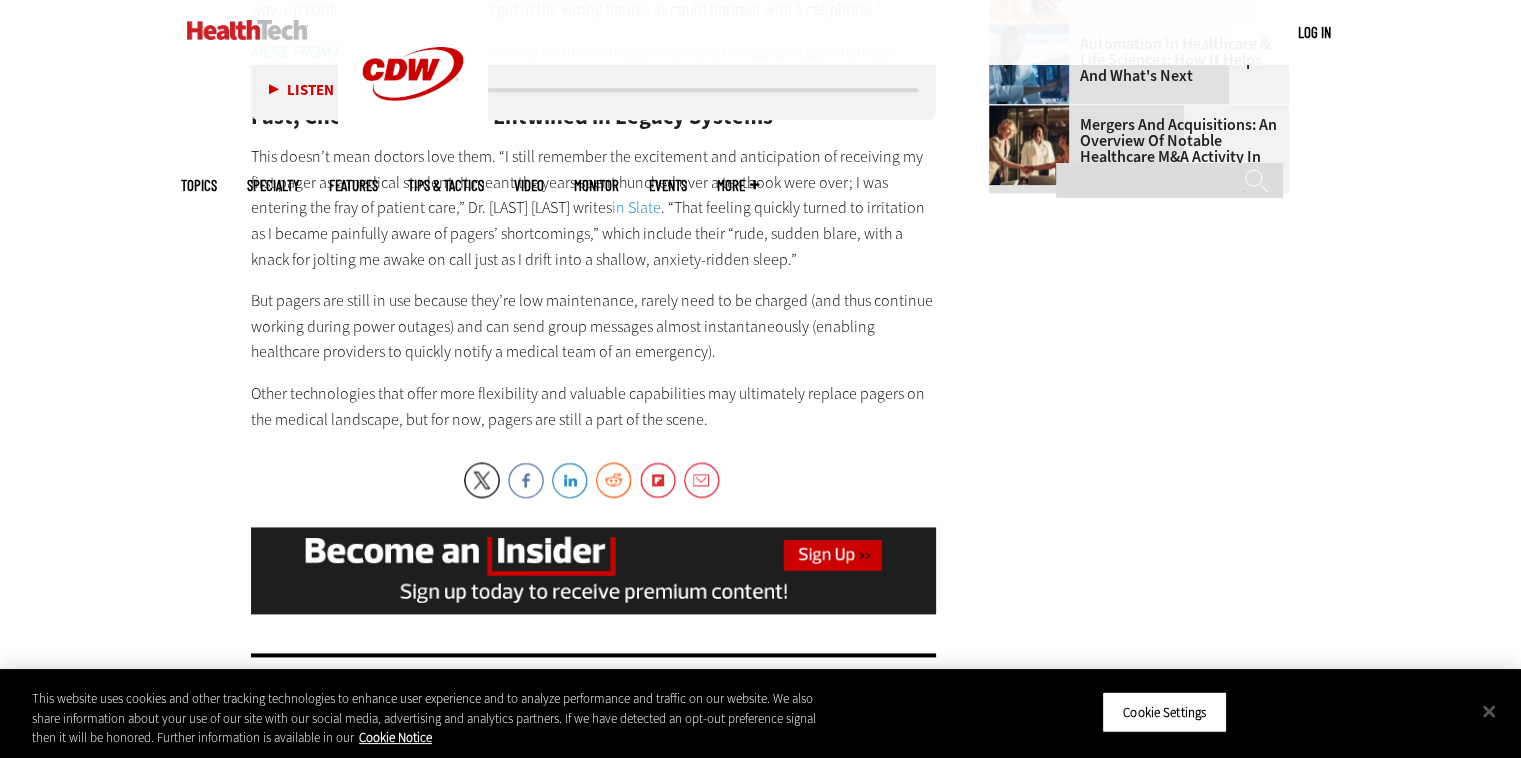 click on "Other technologies that offer more flexibility and valuable capabilities may ultimately replace pagers on the medical landscape, but for now, pagers are still a part of the scene." at bounding box center (594, 406) 